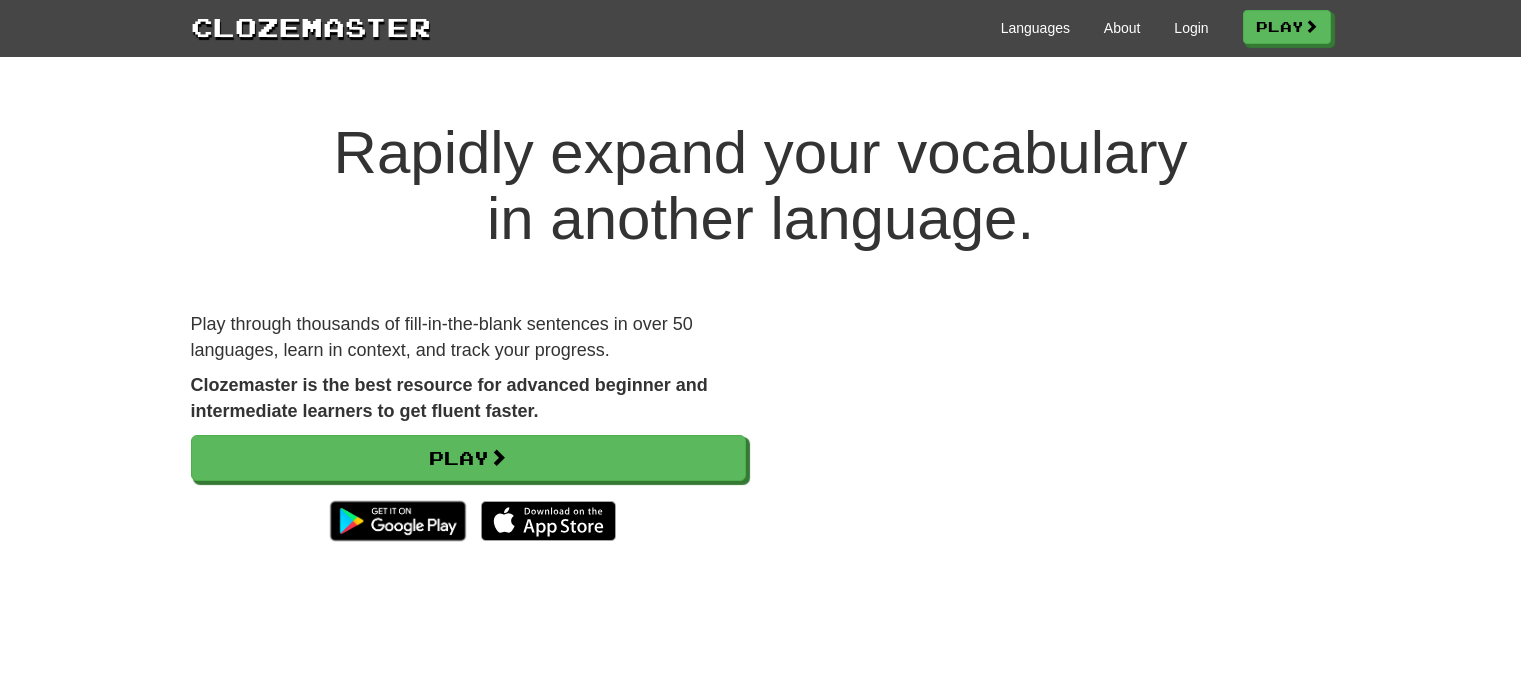 scroll, scrollTop: 0, scrollLeft: 0, axis: both 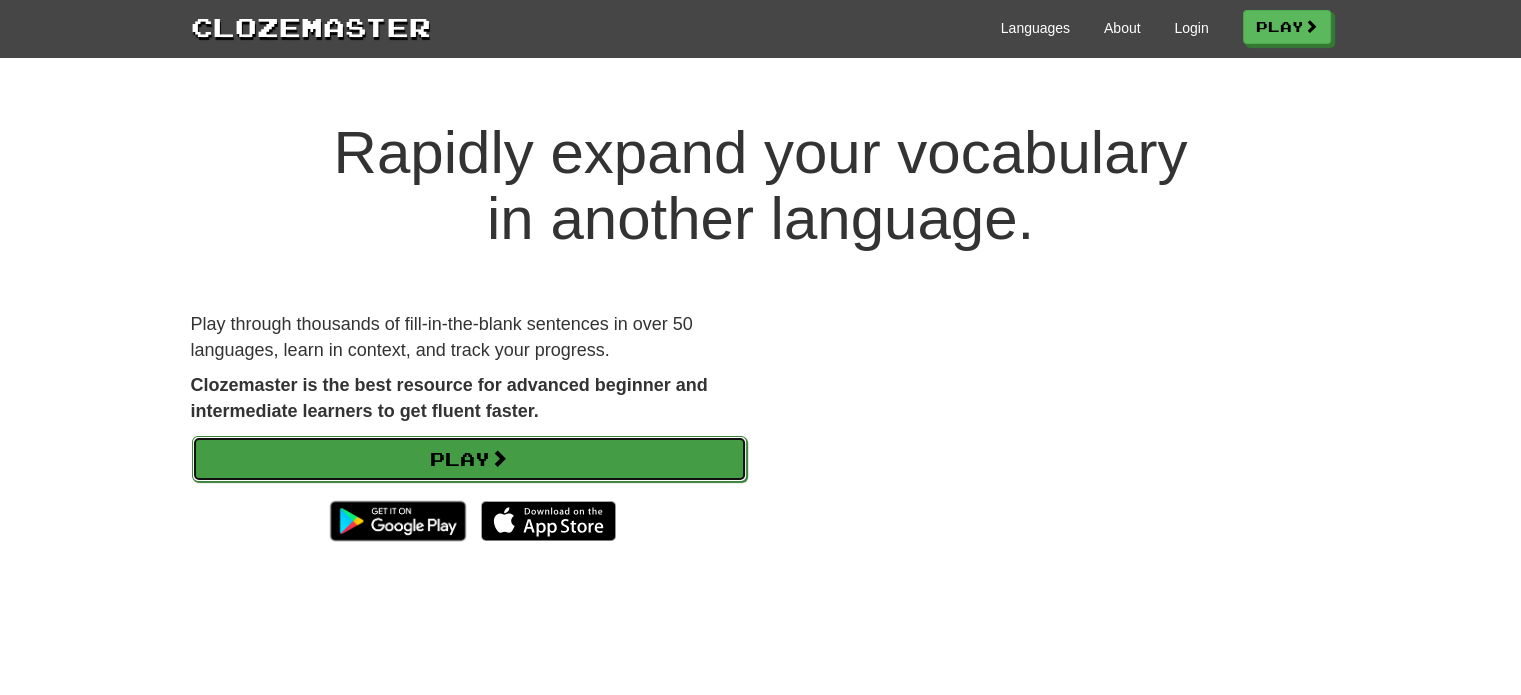 click on "Play" at bounding box center [469, 459] 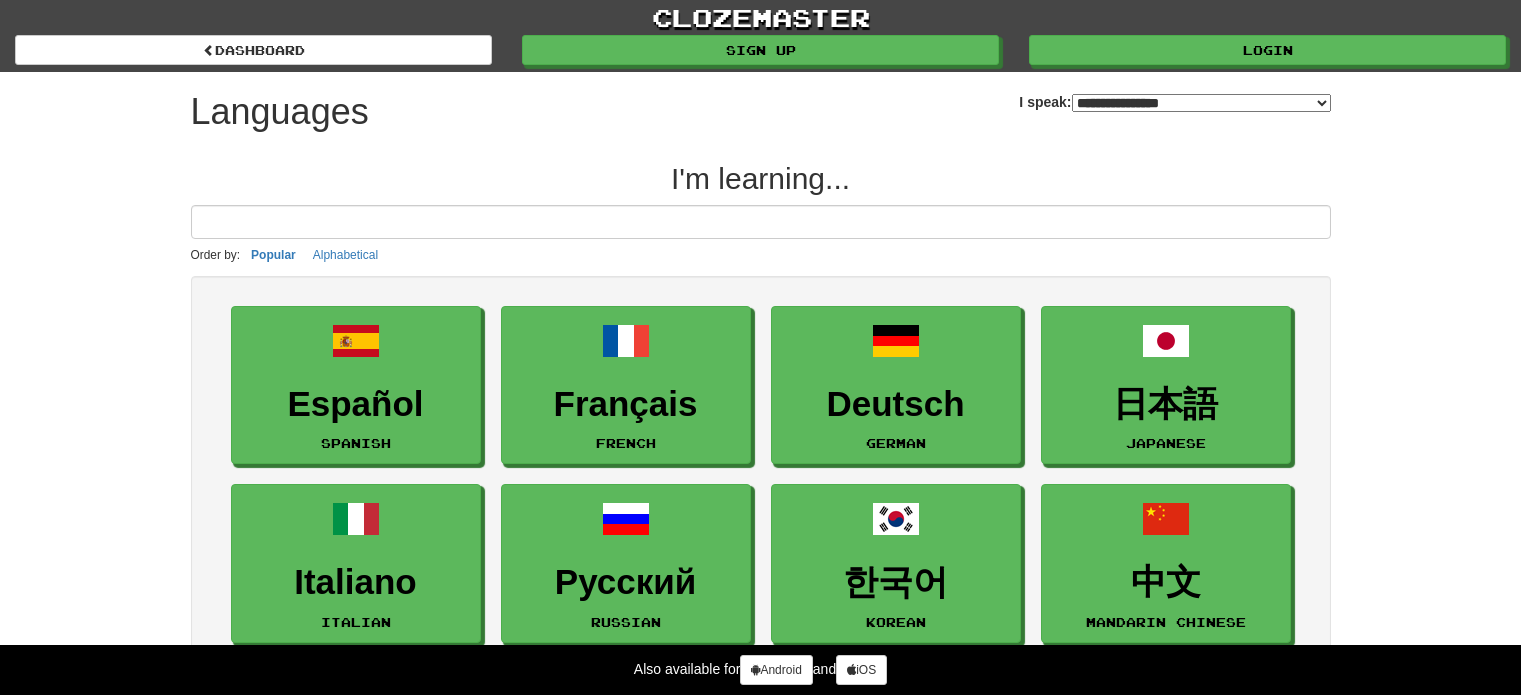 select on "*******" 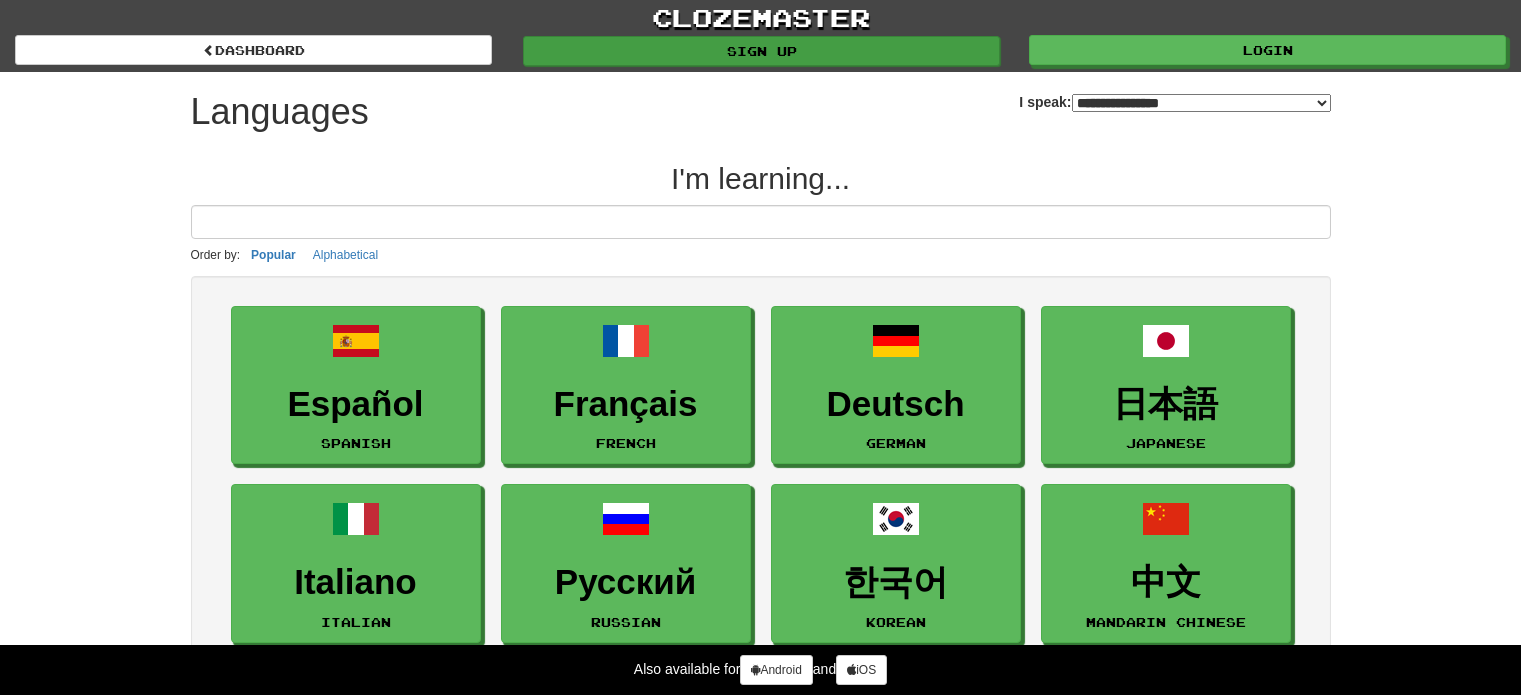 scroll, scrollTop: 0, scrollLeft: 0, axis: both 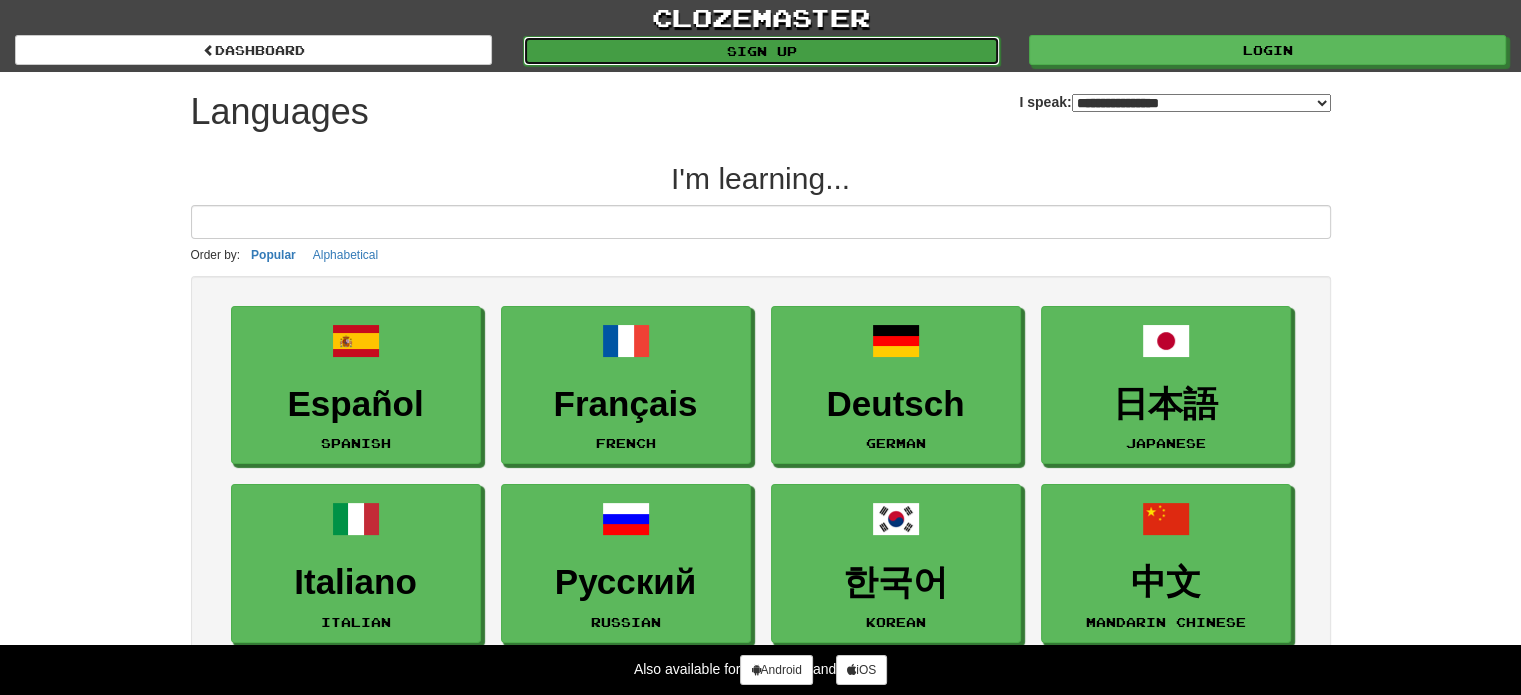 click on "Sign up" at bounding box center (761, 51) 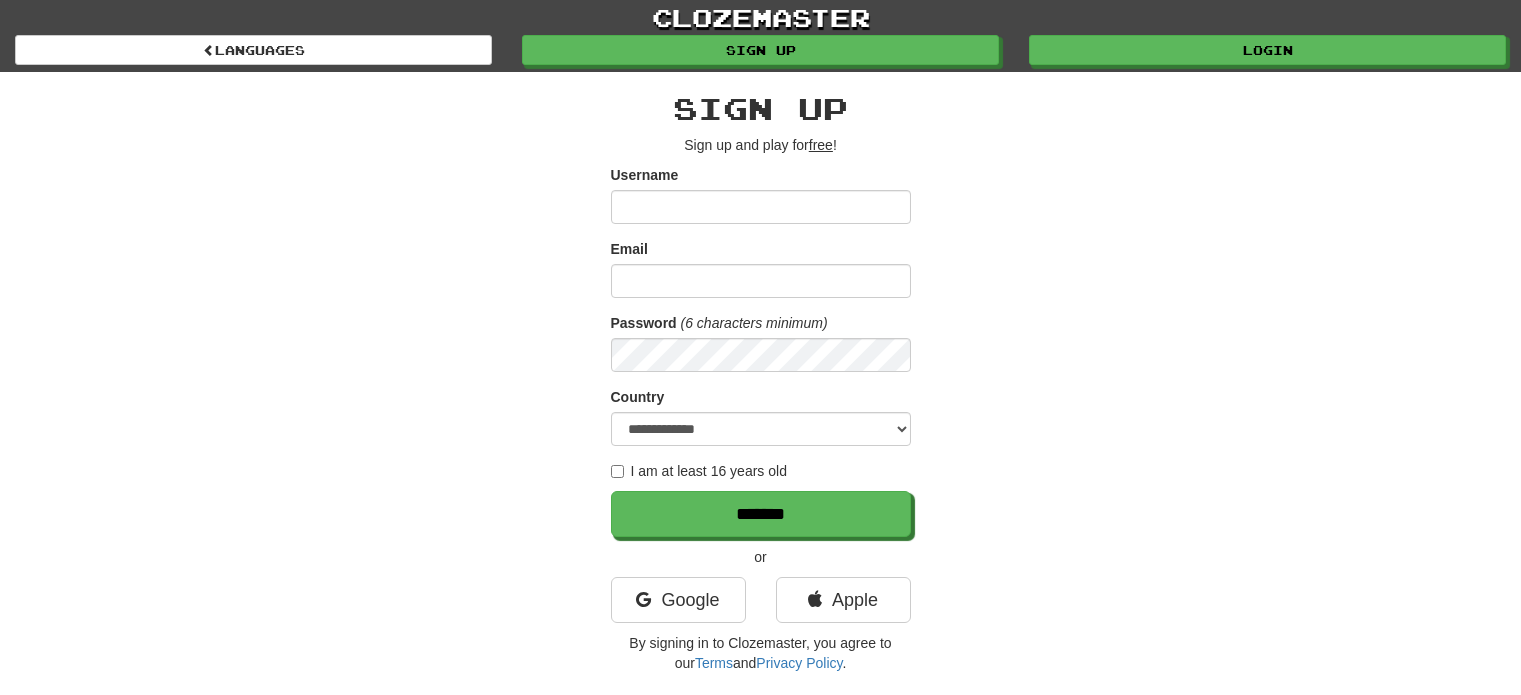 scroll, scrollTop: 0, scrollLeft: 0, axis: both 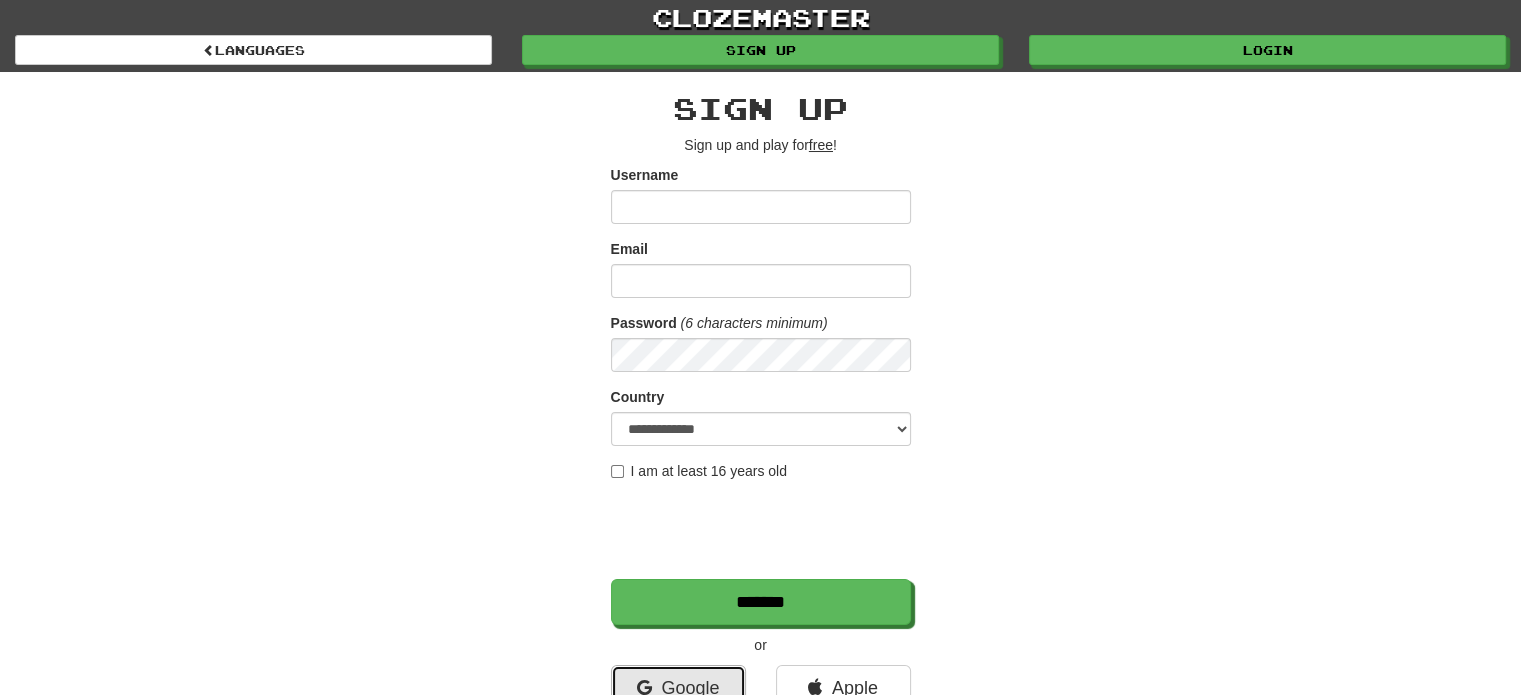 click on "Google" at bounding box center [678, 688] 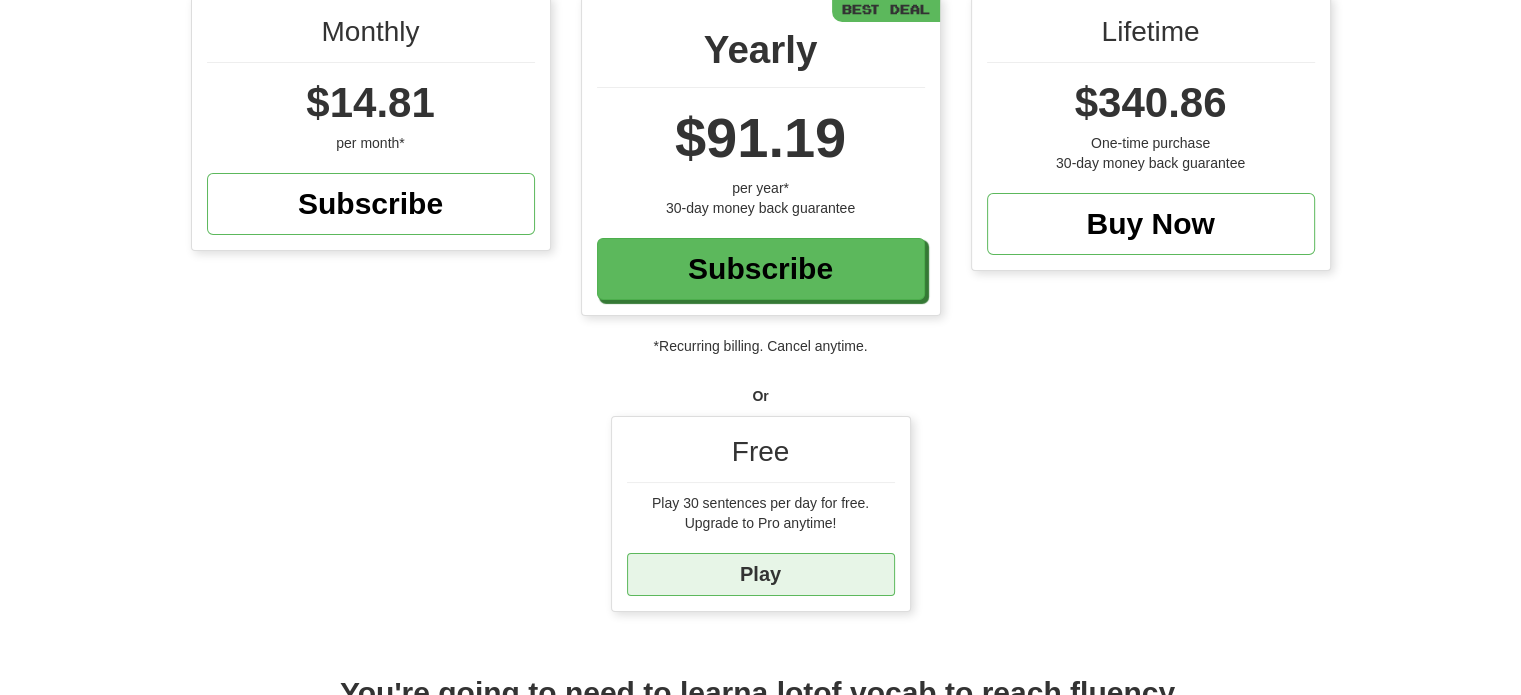 scroll, scrollTop: 200, scrollLeft: 0, axis: vertical 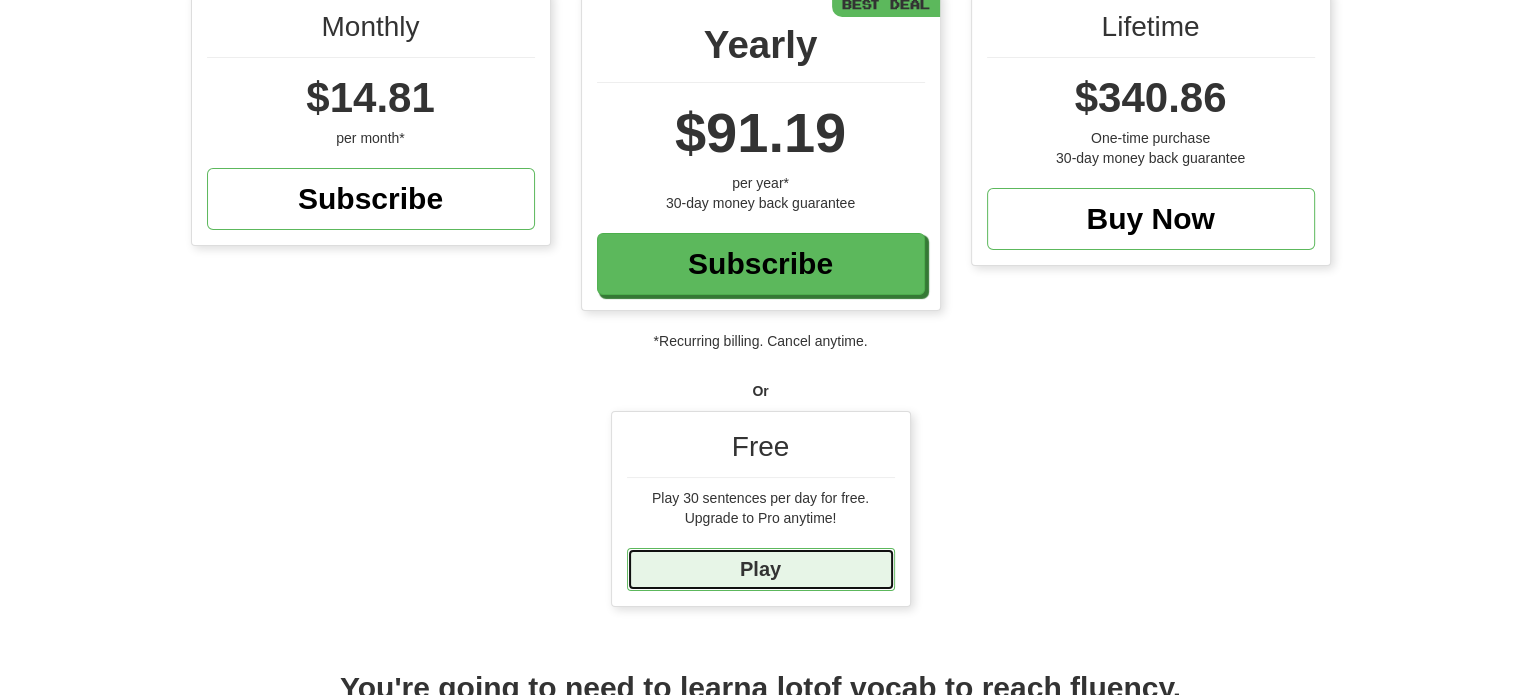 click on "Play" at bounding box center (761, 569) 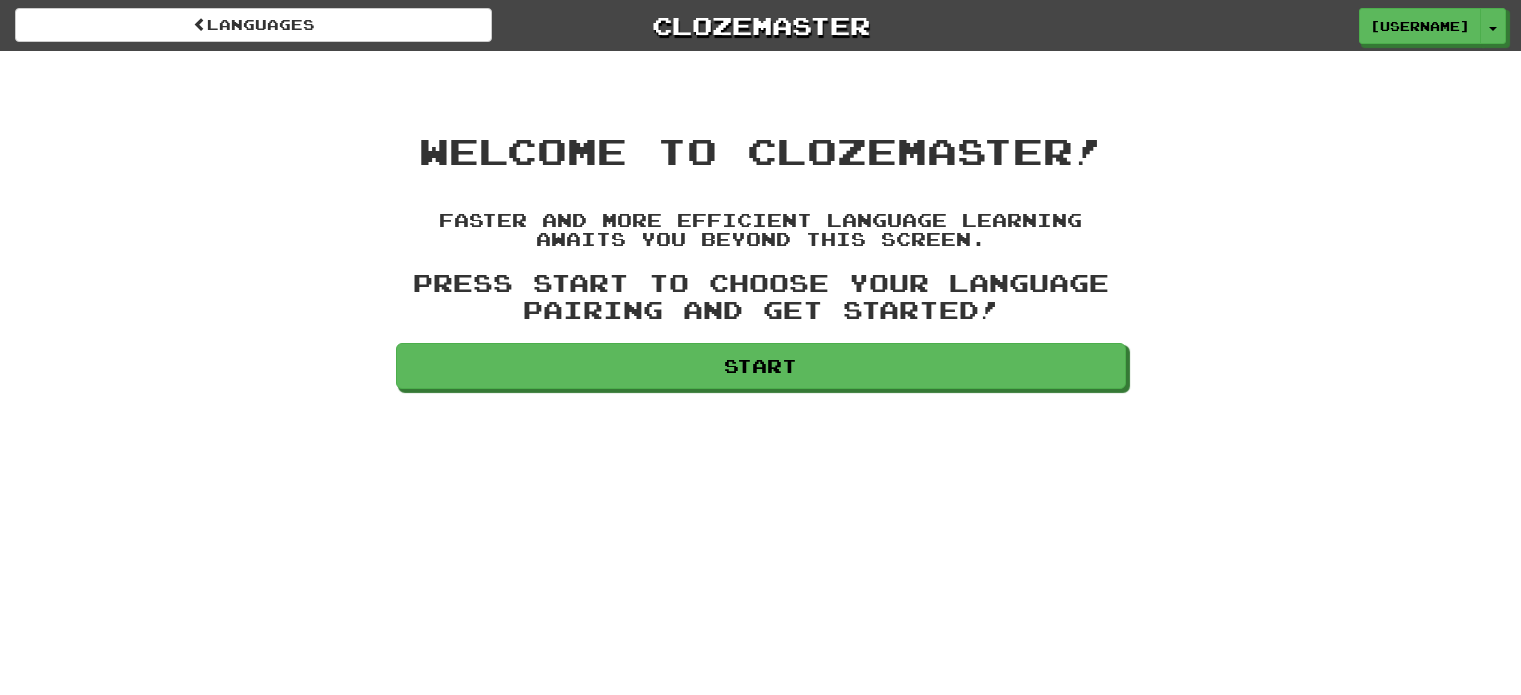 scroll, scrollTop: 0, scrollLeft: 0, axis: both 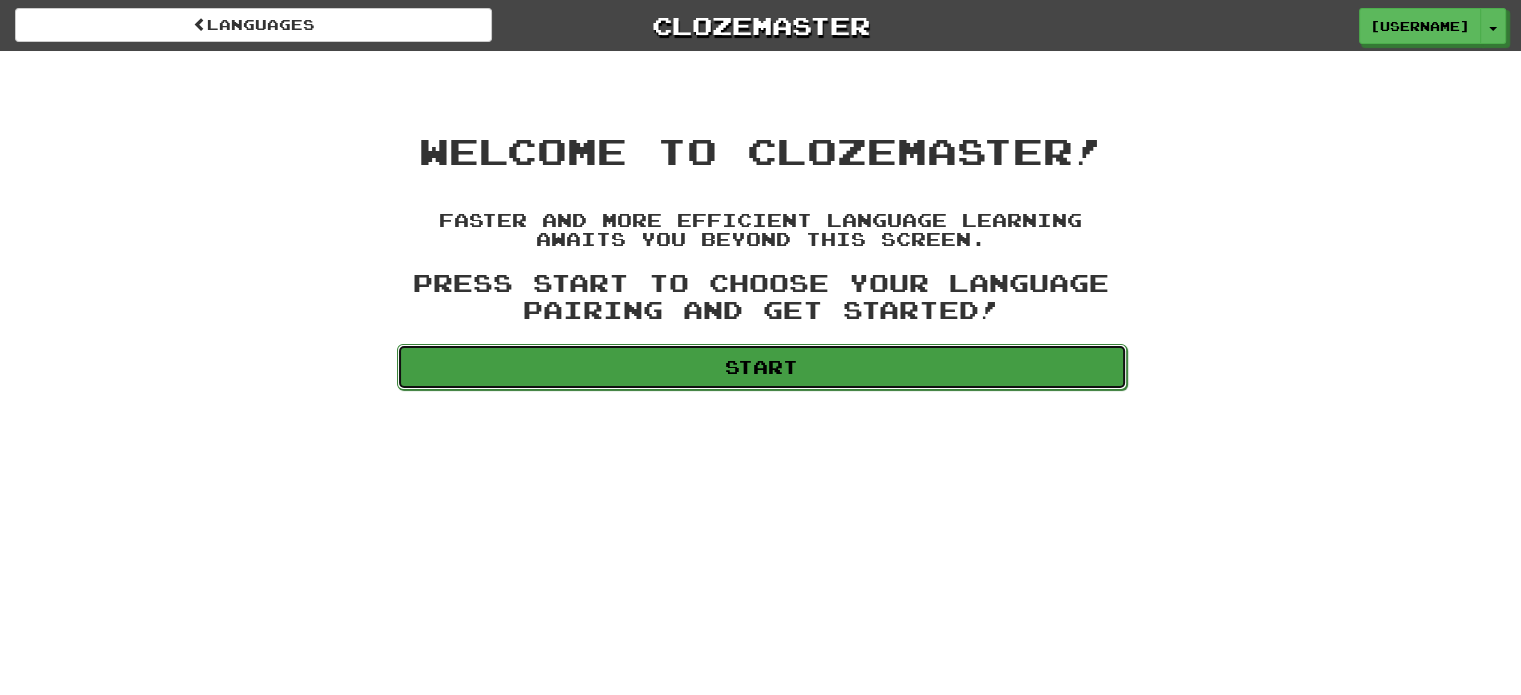 click on "Start" at bounding box center (762, 367) 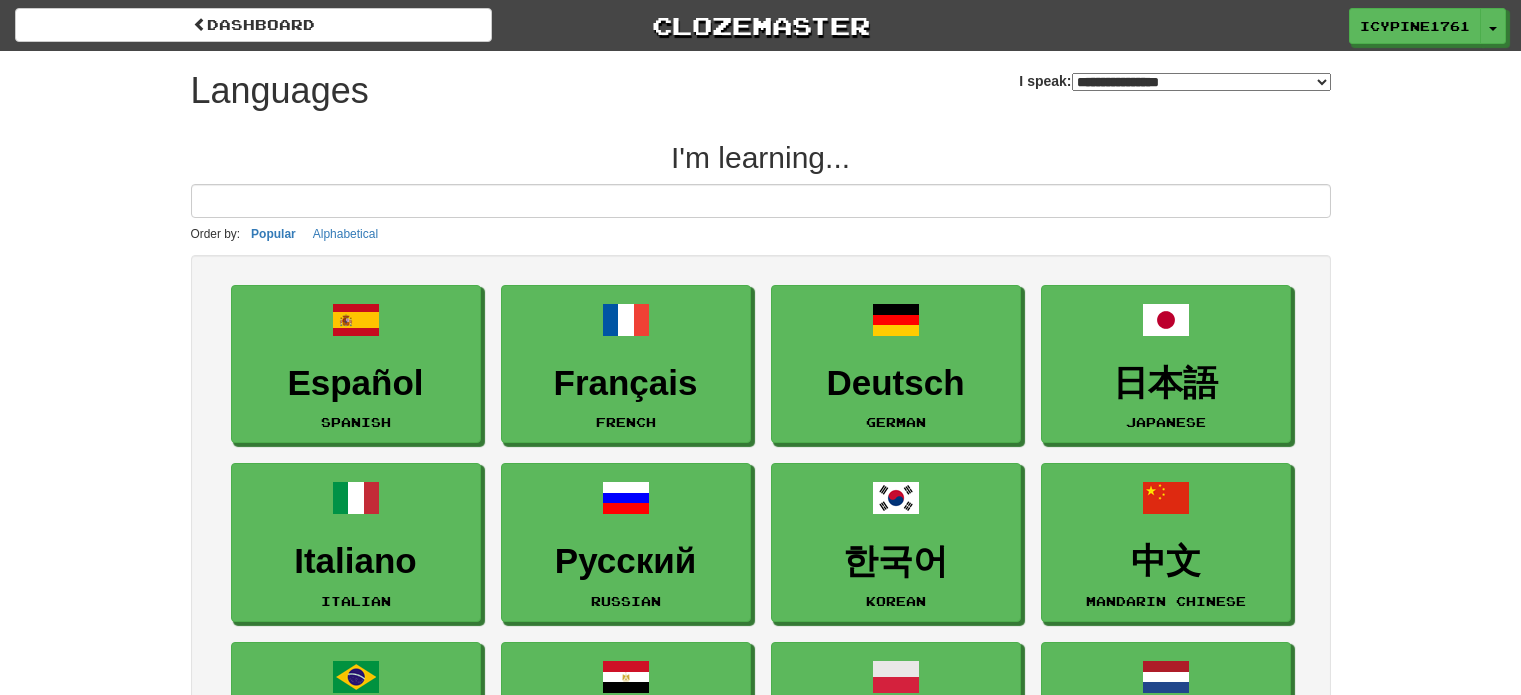 select on "*******" 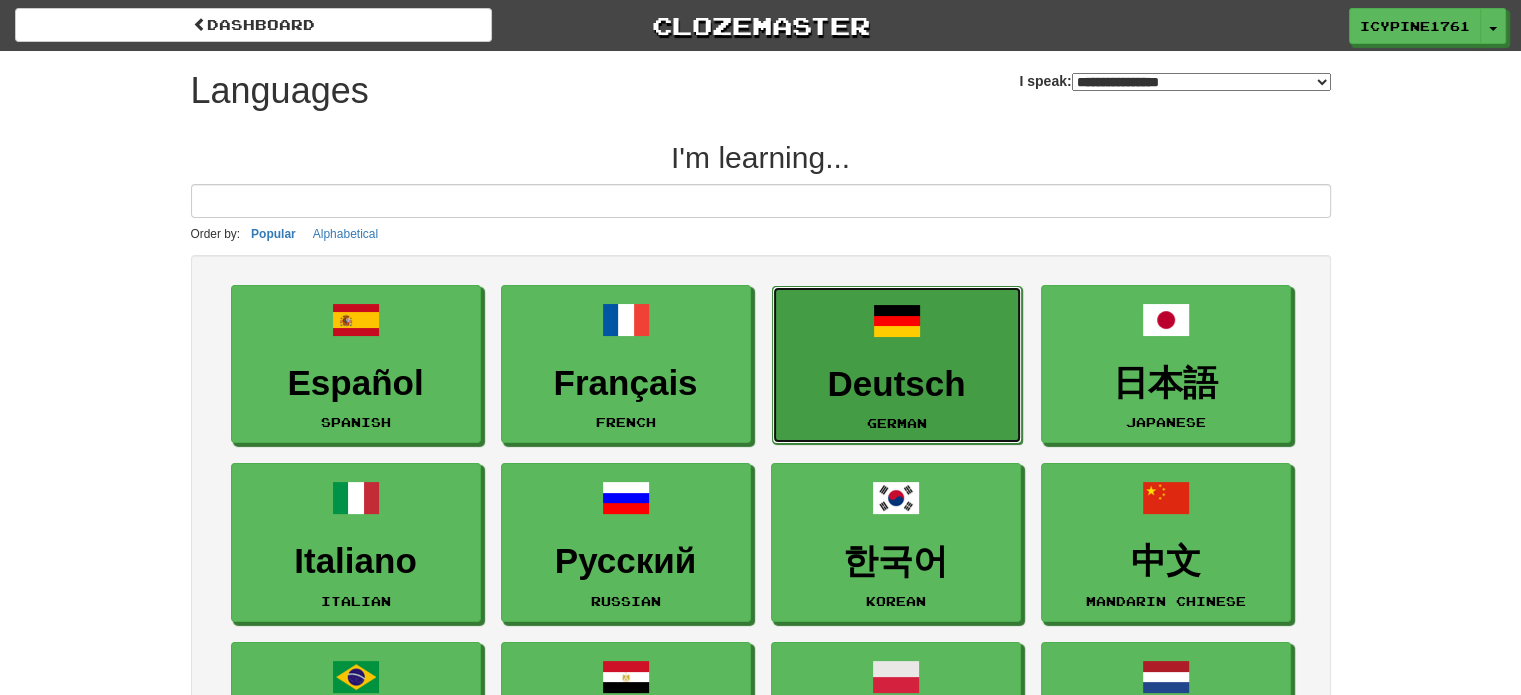 click on "Deutsch" at bounding box center [897, 384] 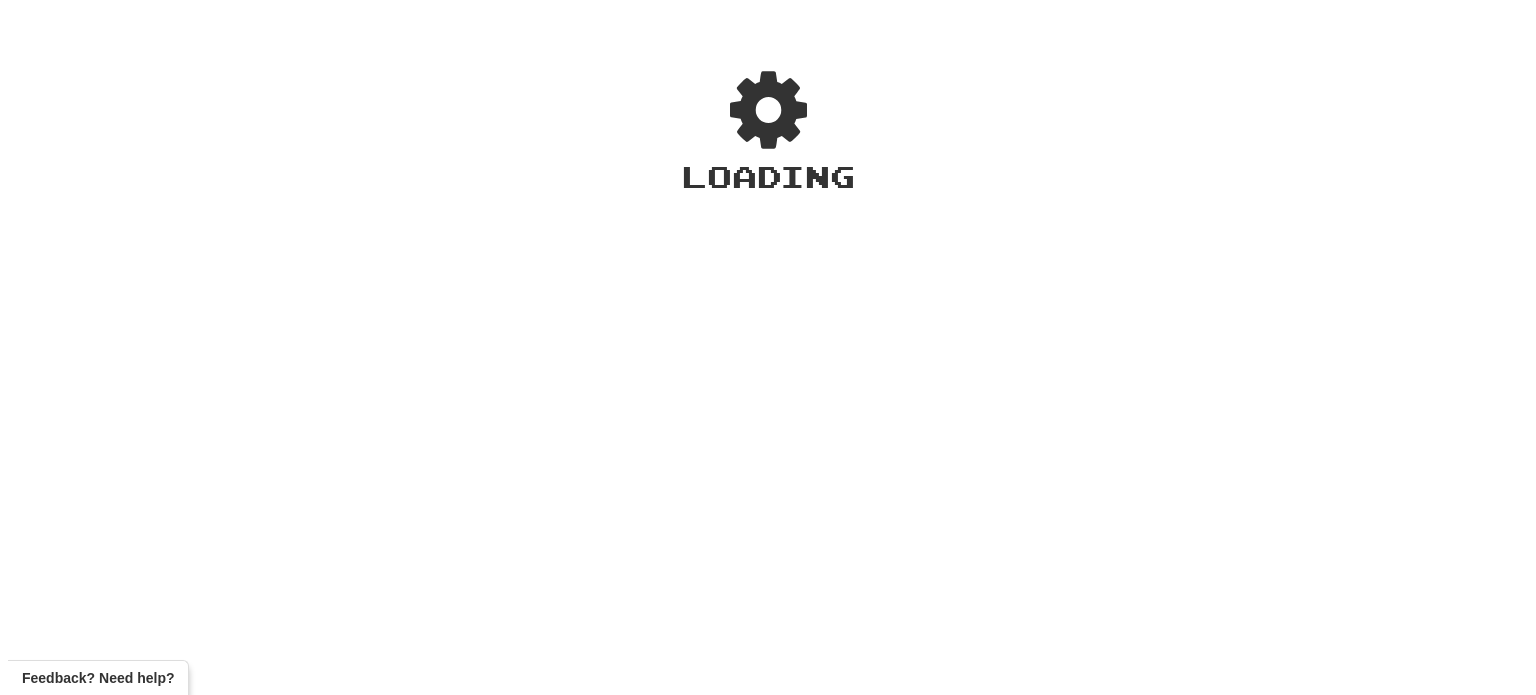 scroll, scrollTop: 0, scrollLeft: 0, axis: both 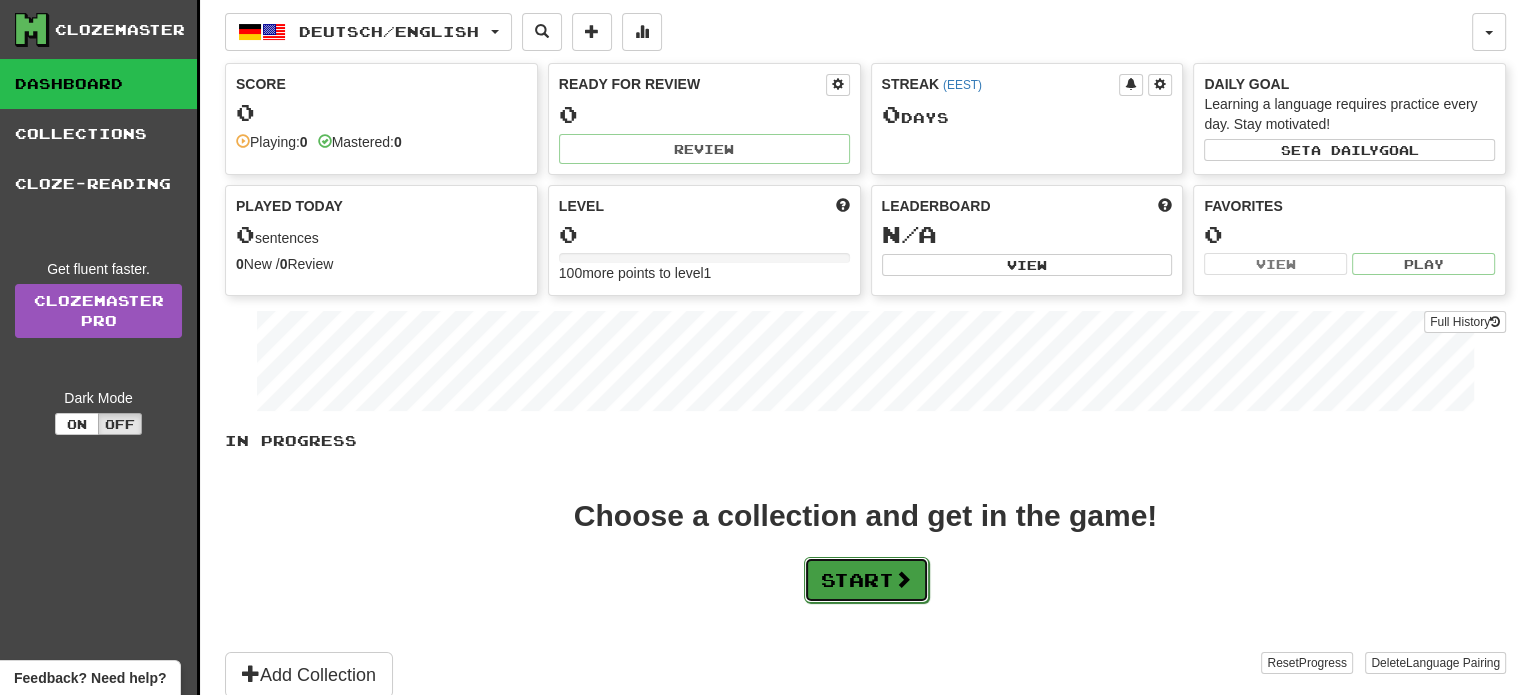 click on "Start" at bounding box center (866, 580) 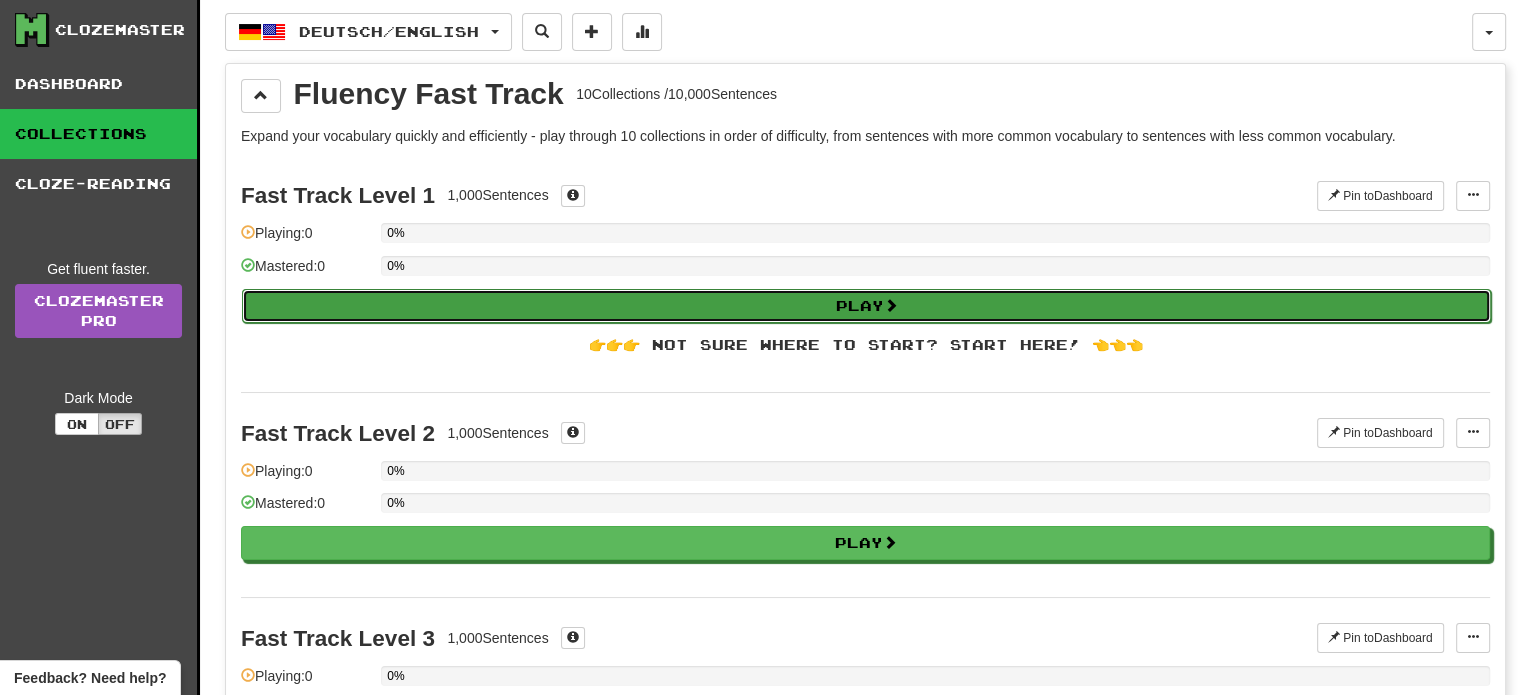 click on "Play" at bounding box center [866, 306] 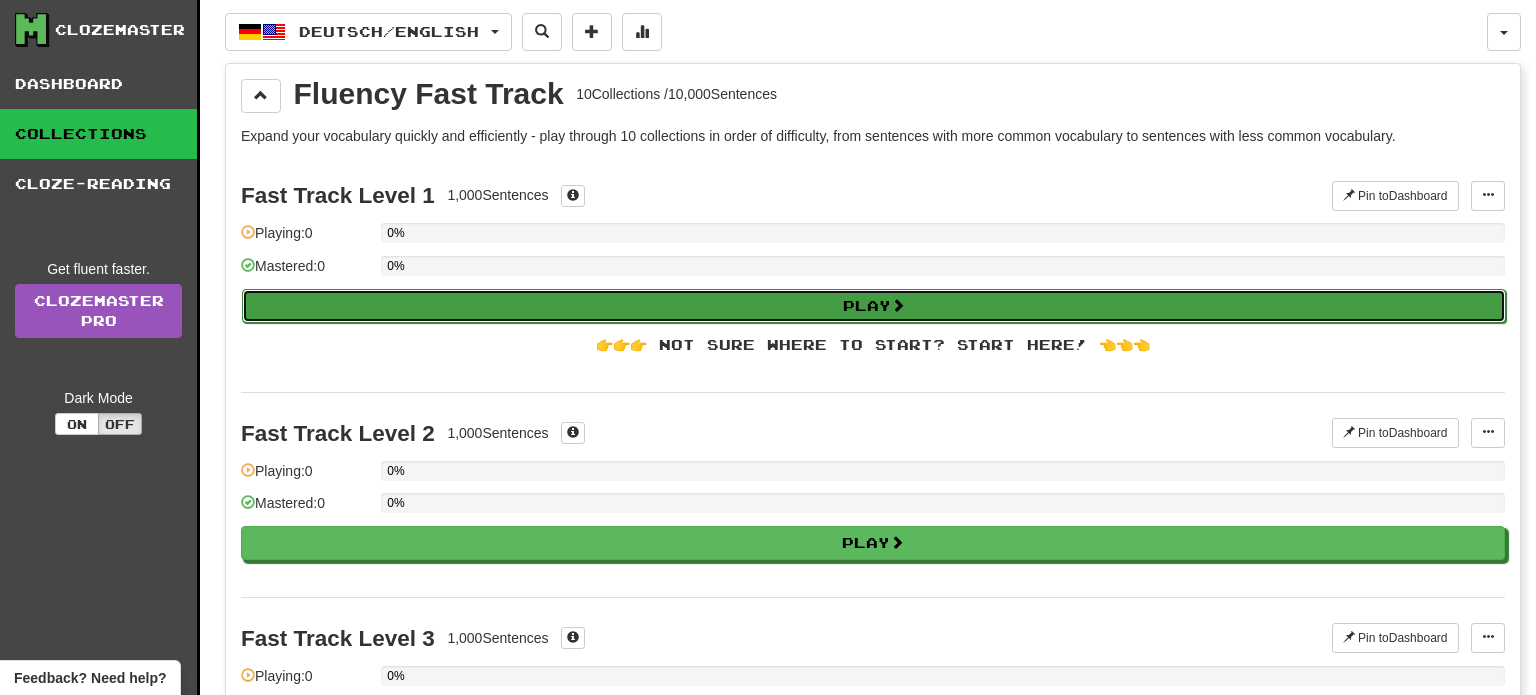 select on "**" 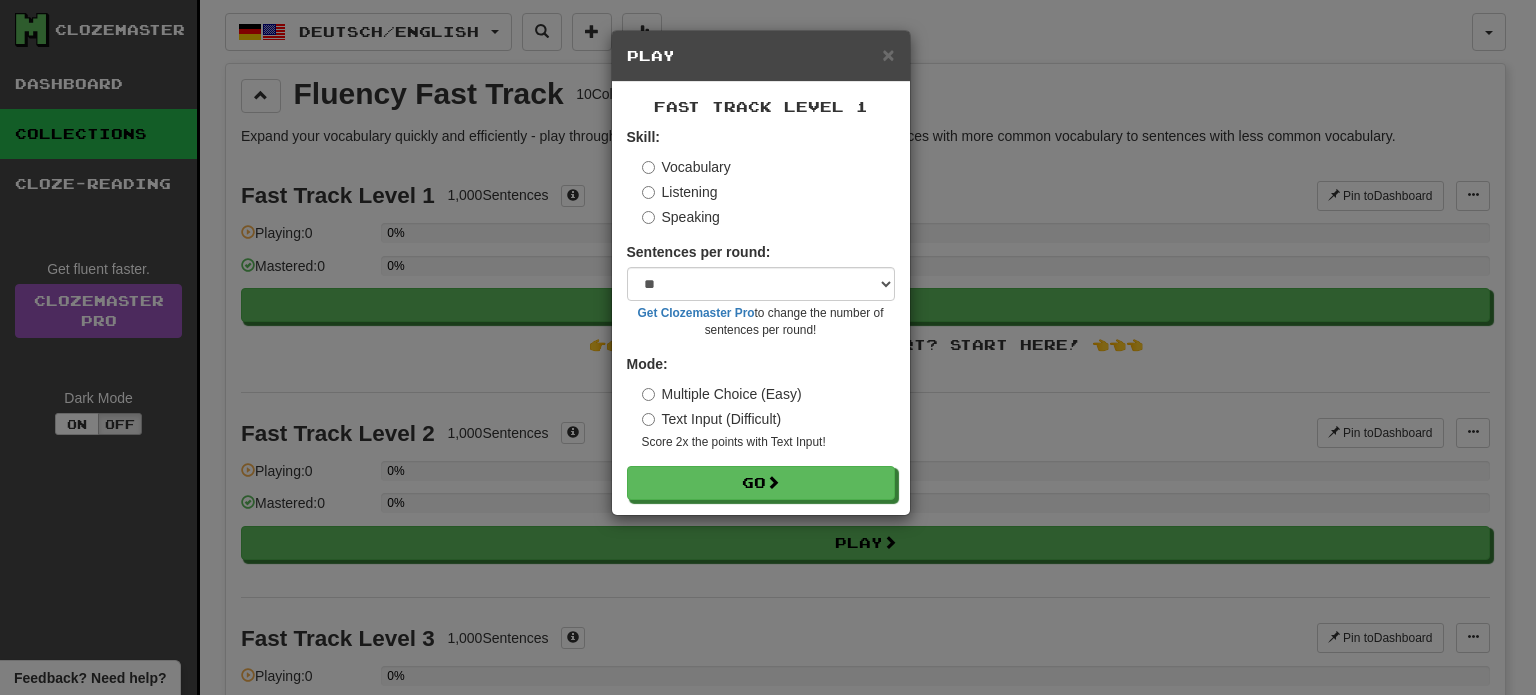 click on "Text Input (Difficult)" at bounding box center [712, 419] 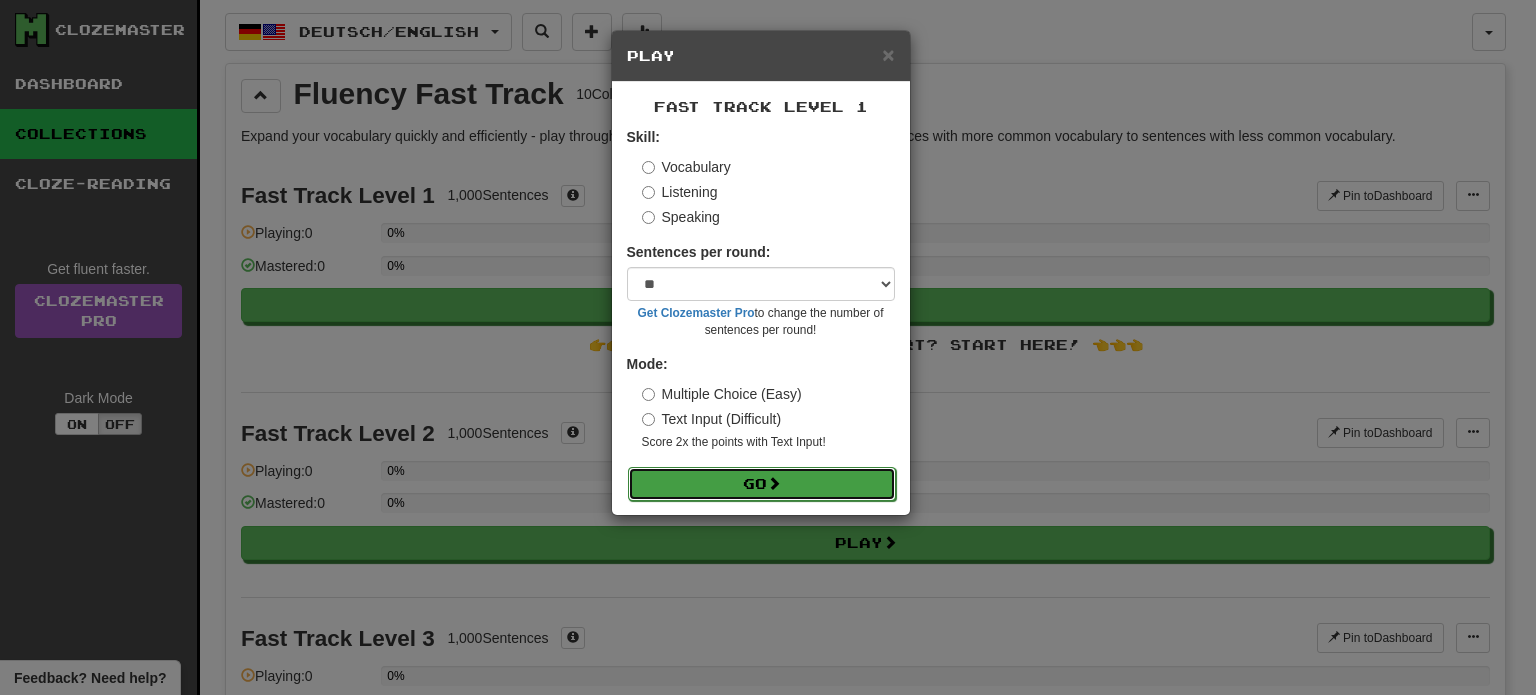 click on "Go" at bounding box center [762, 484] 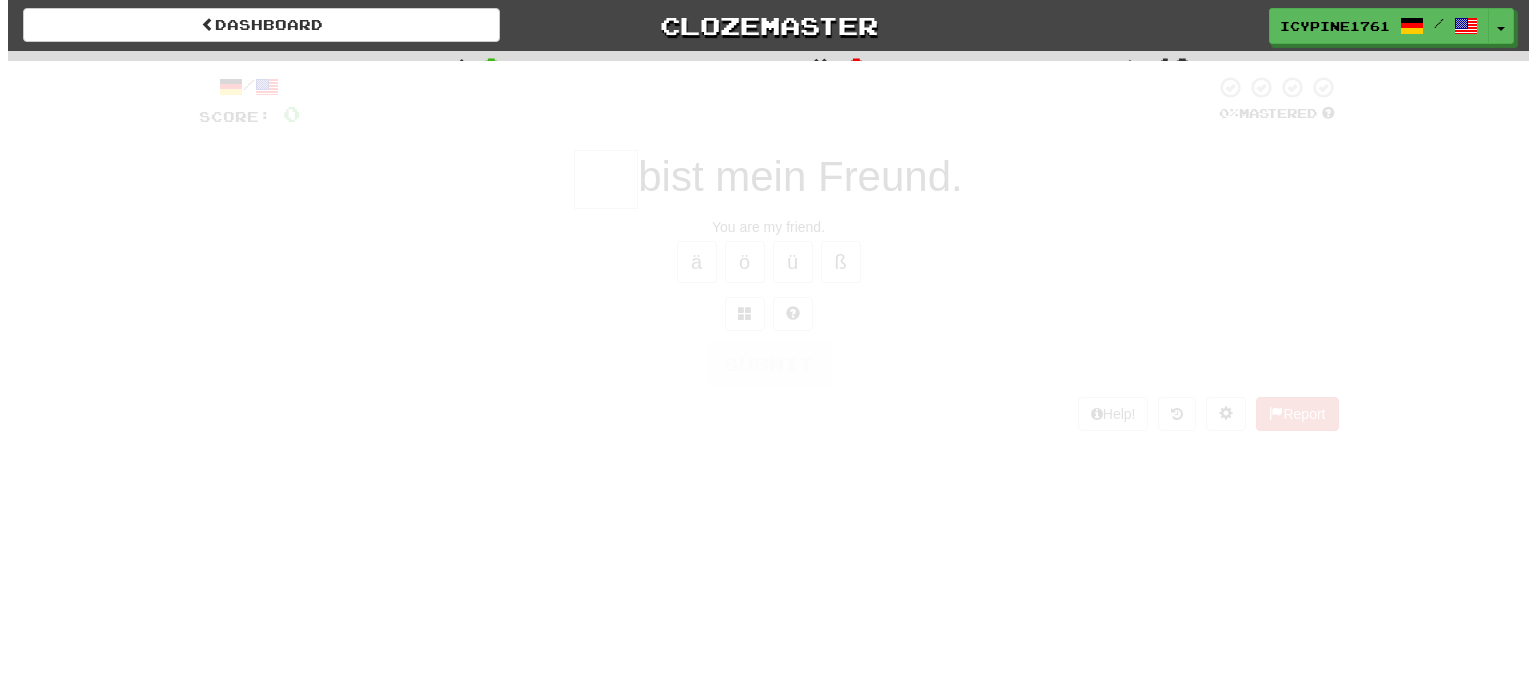 scroll, scrollTop: 0, scrollLeft: 0, axis: both 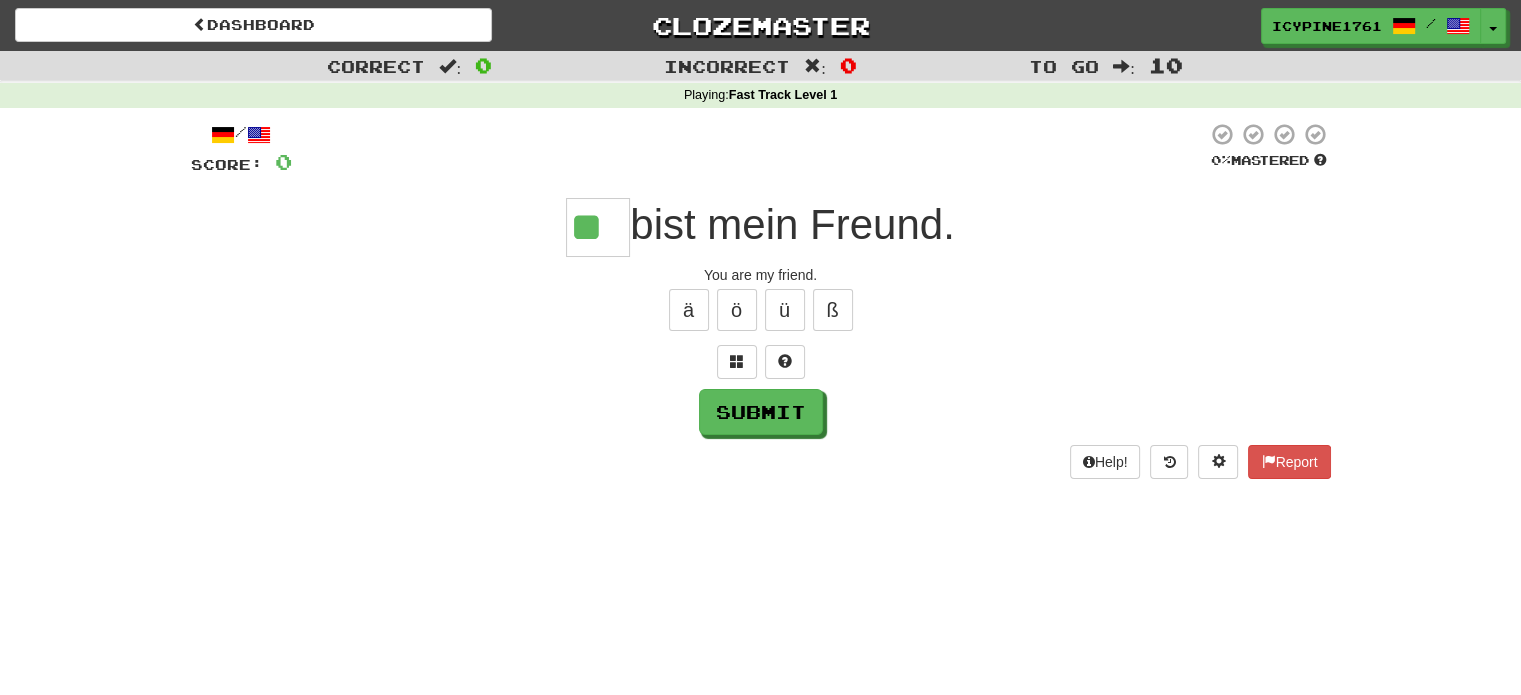 type on "**" 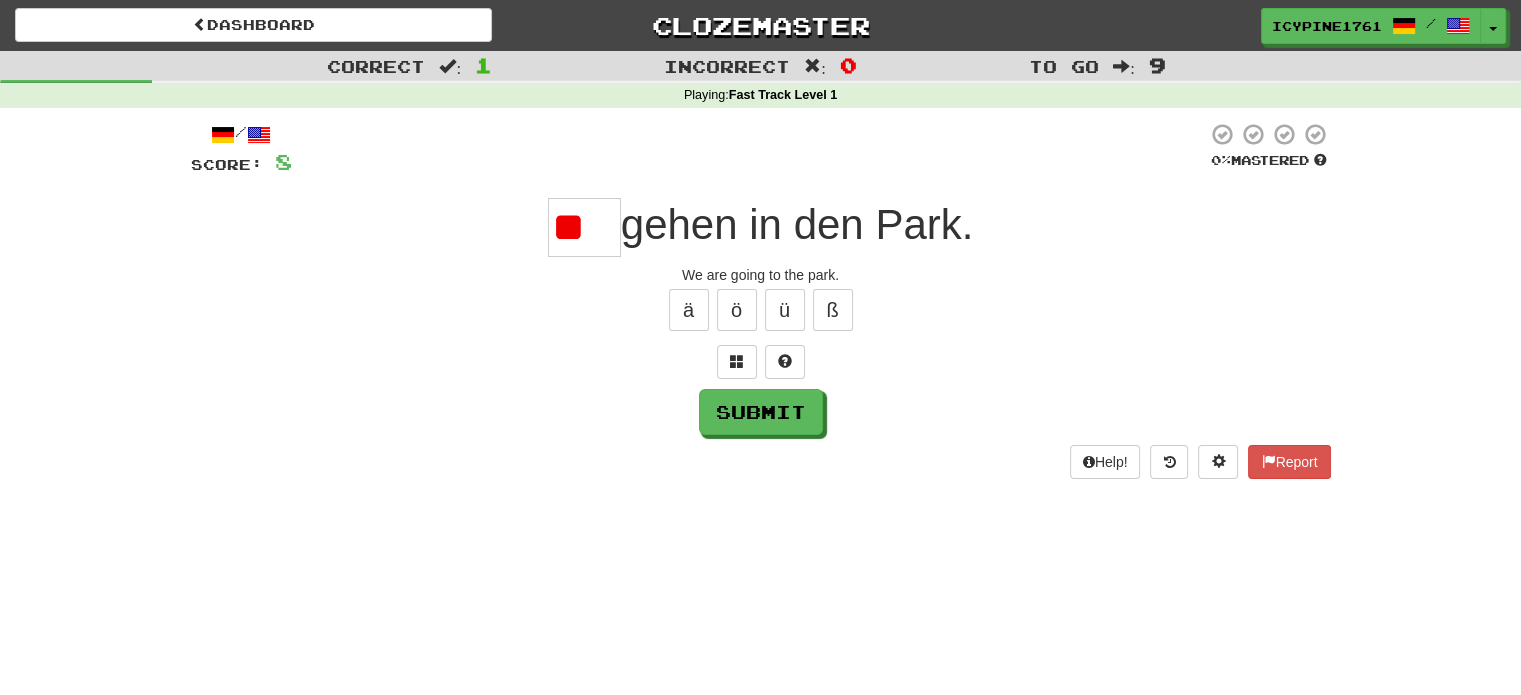 type on "*" 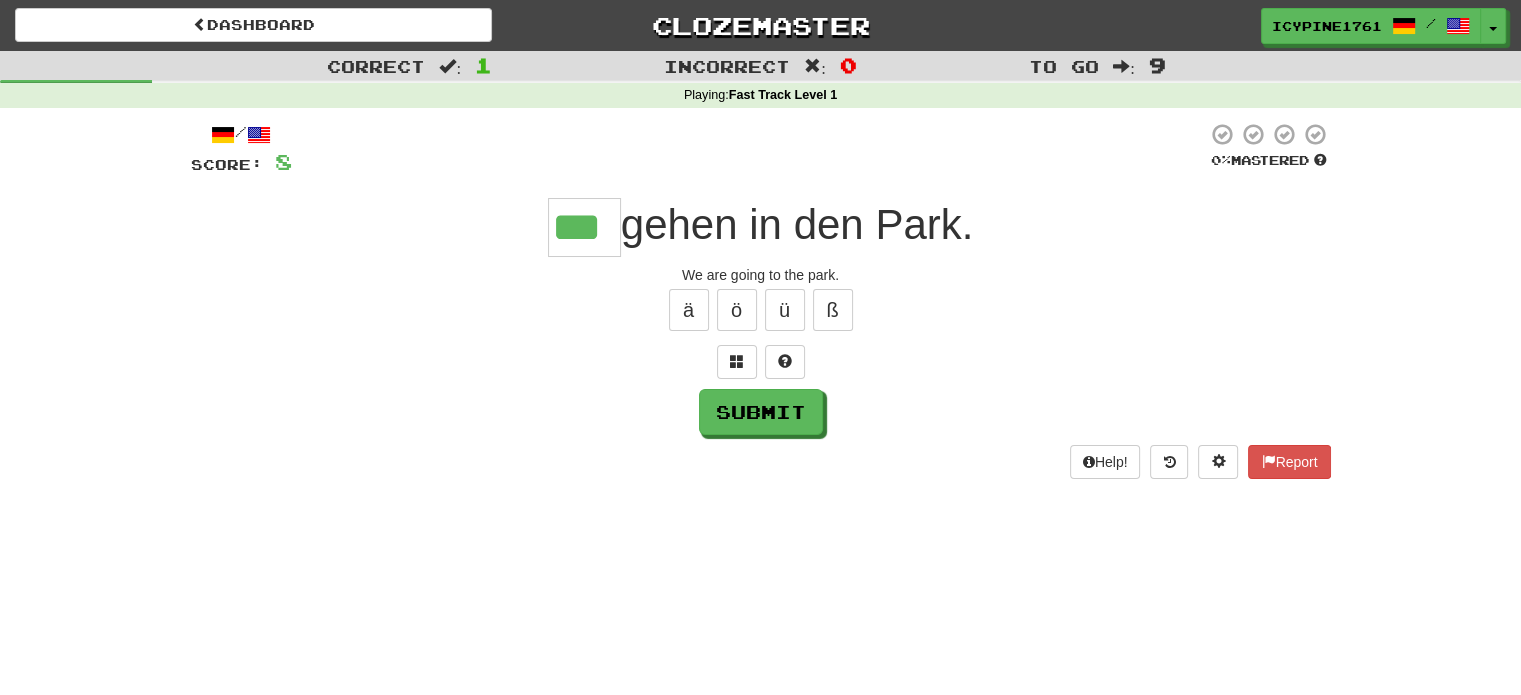 type on "***" 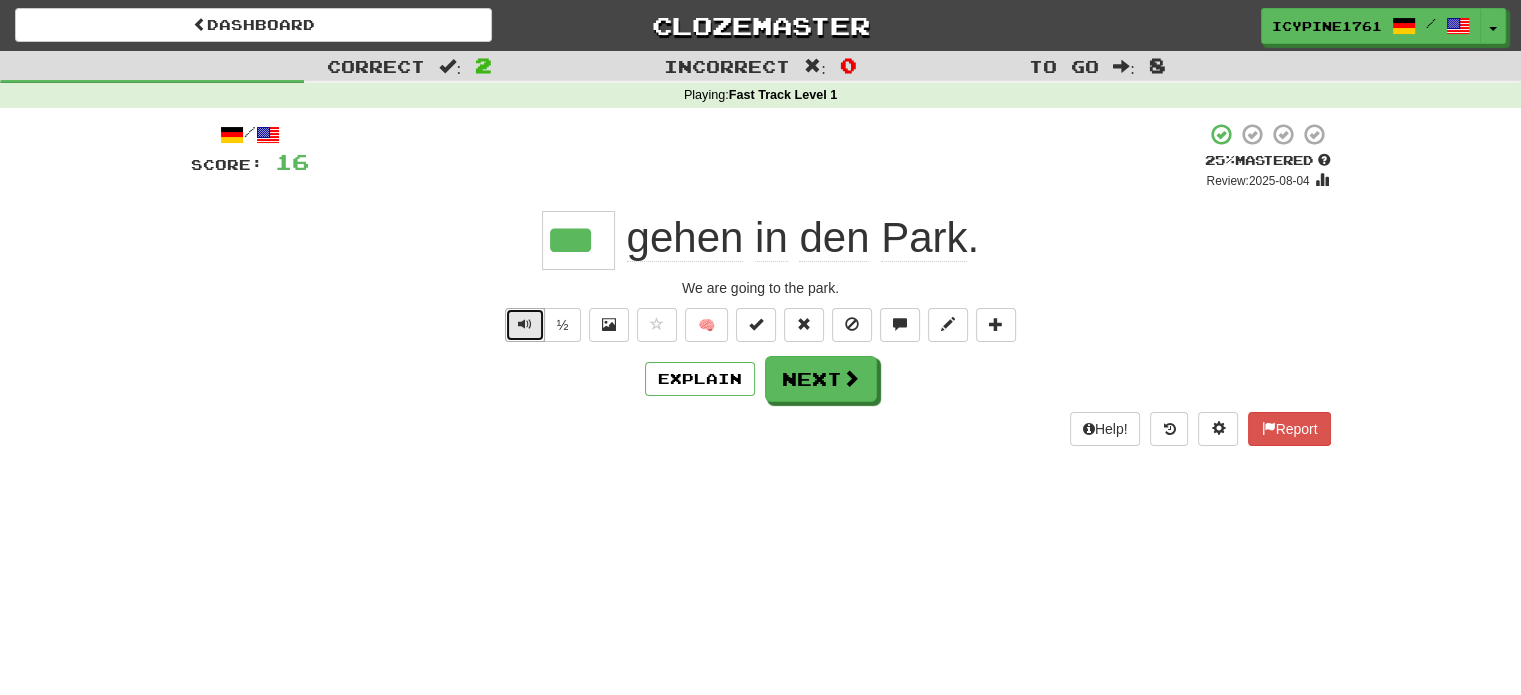 click at bounding box center (525, 325) 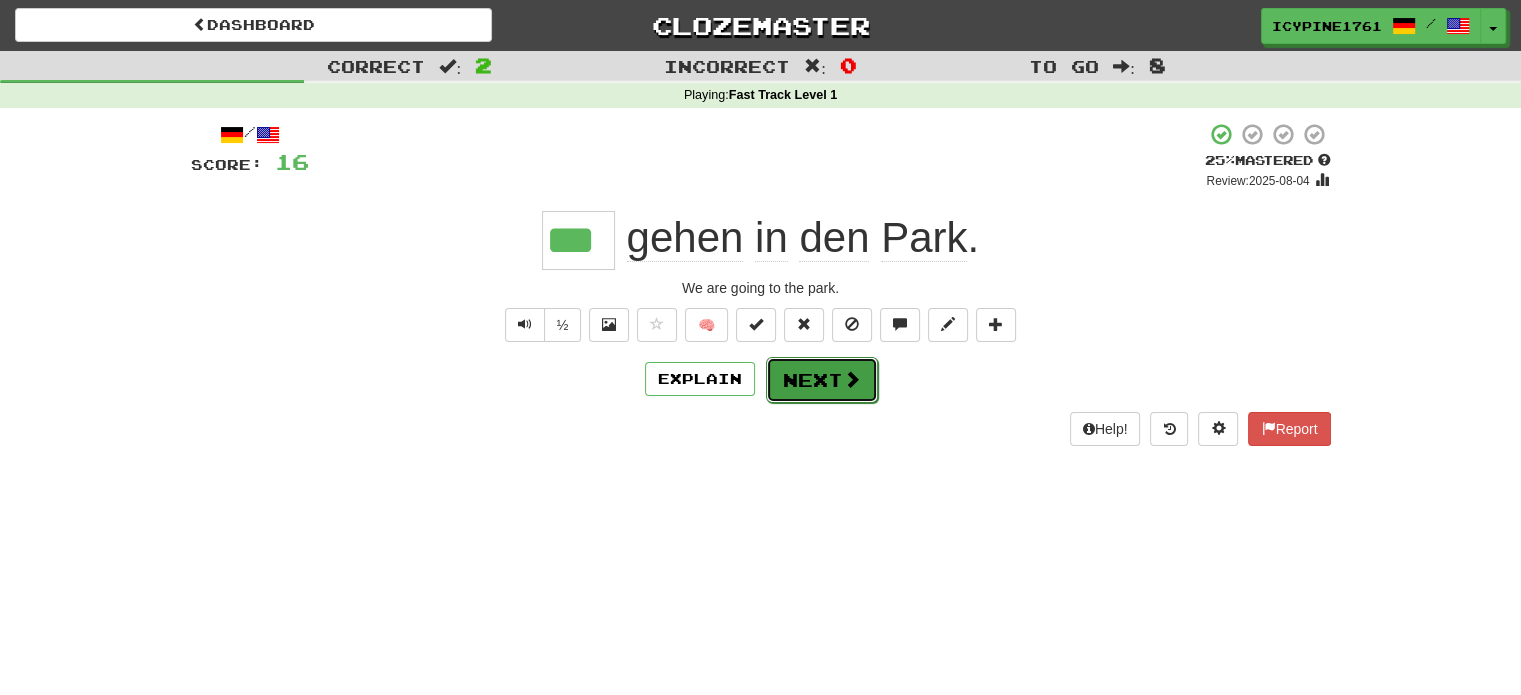 click on "Next" at bounding box center (822, 380) 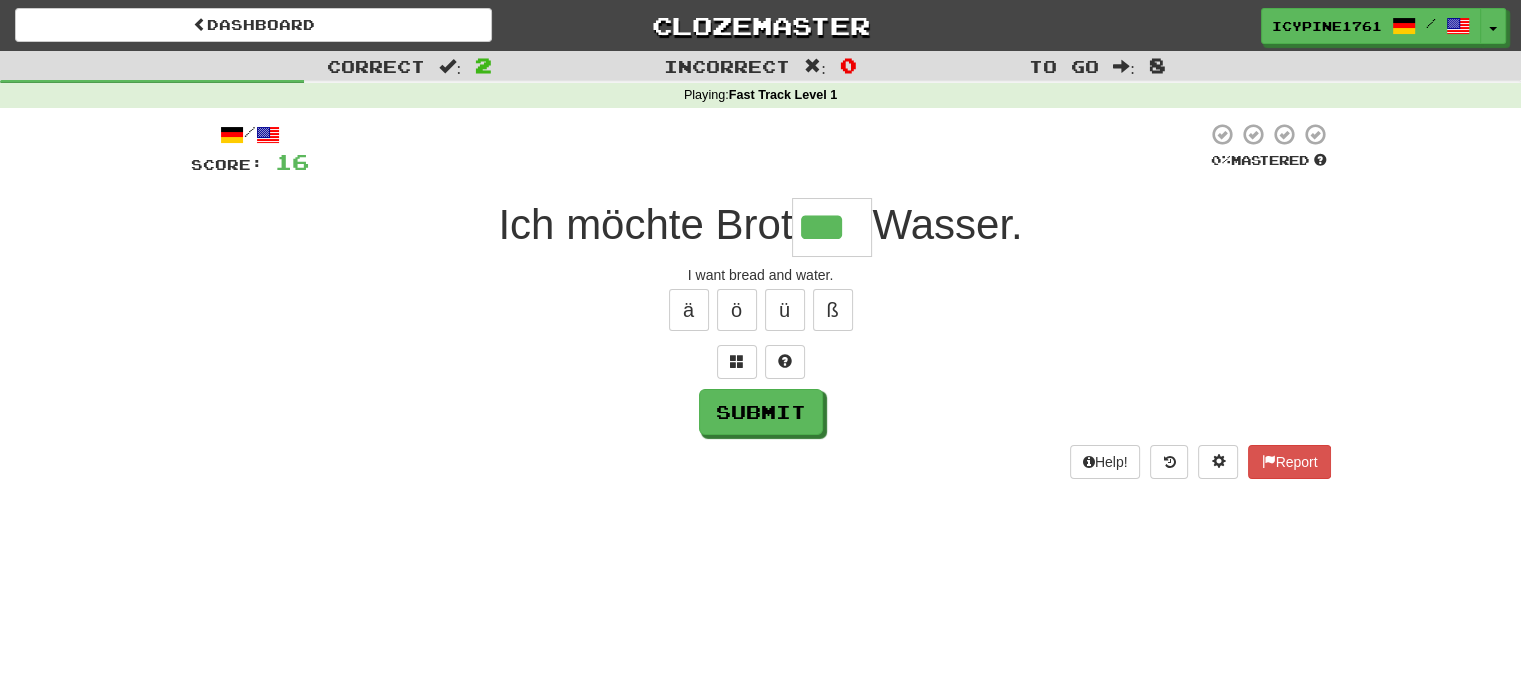 type on "***" 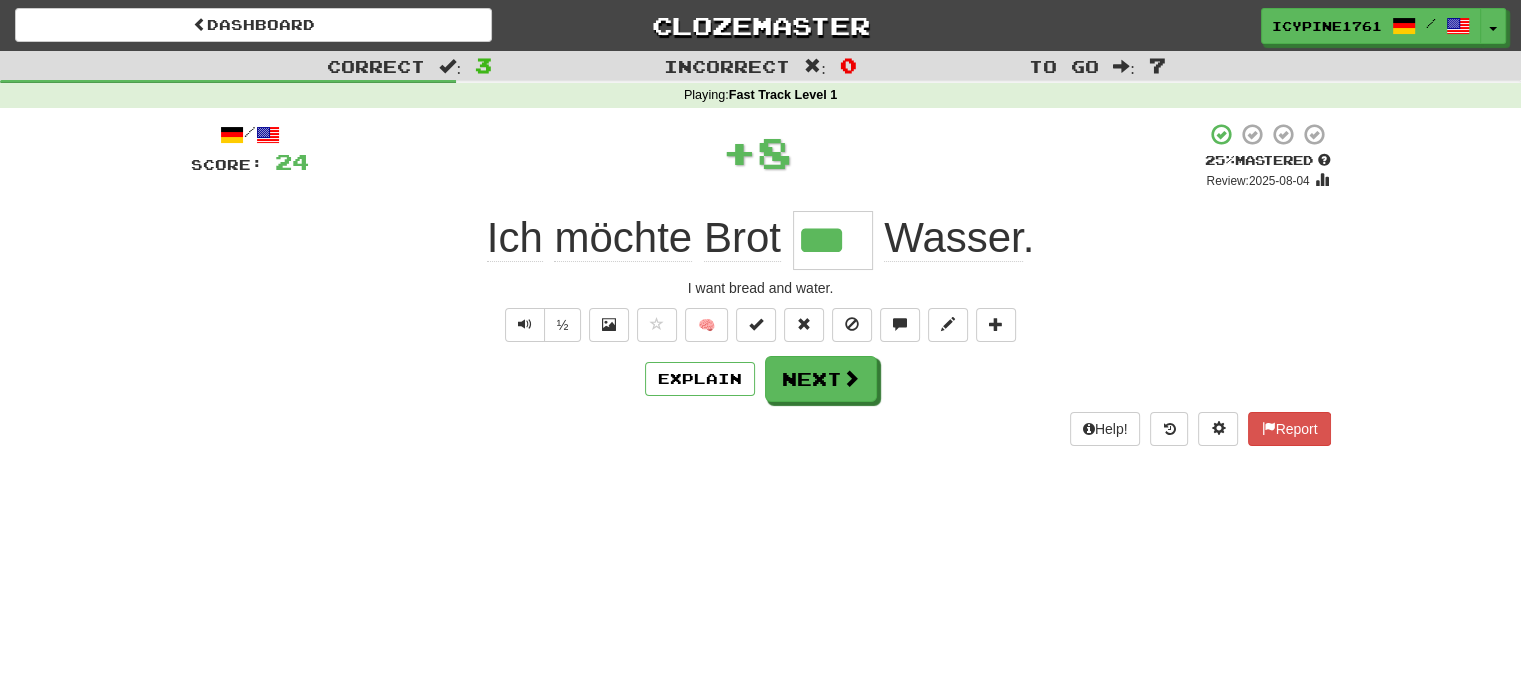 click on "Explain Next" at bounding box center [761, 379] 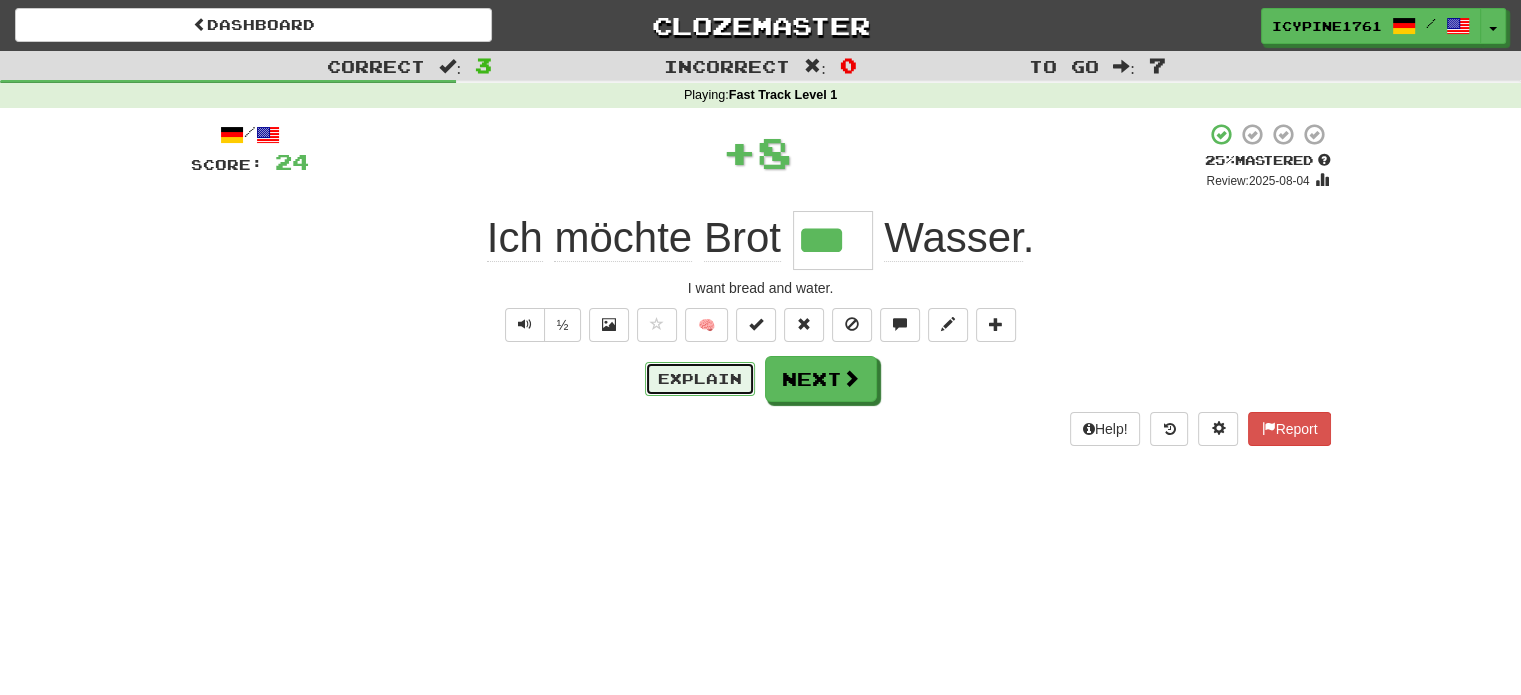 click on "Explain" at bounding box center [700, 379] 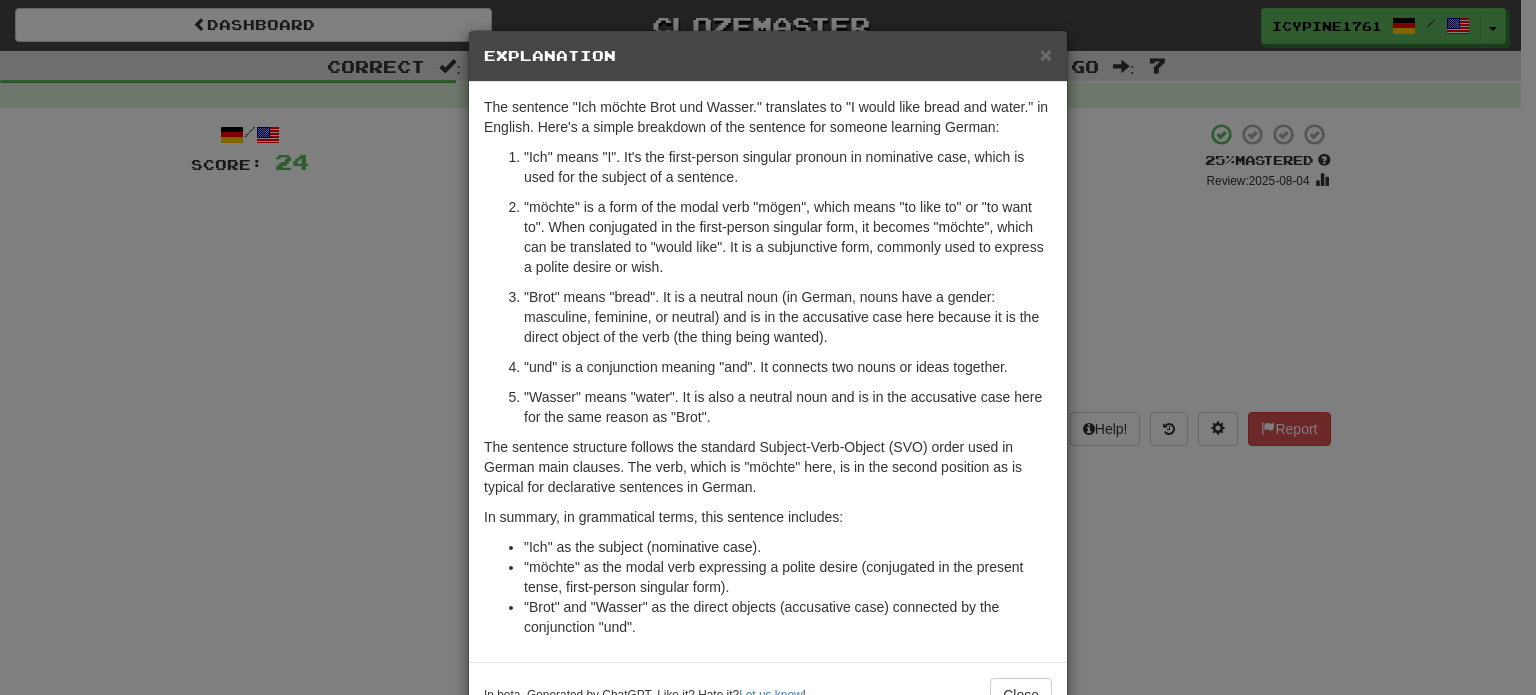 click on "× Explanation The sentence "Ich möchte Brot und Wasser." translates to "I would like bread and water." in English. Here's a simple breakdown of the sentence for someone learning German:
"Ich" means "I". It's the first-person singular pronoun in nominative case, which is used for the subject of a sentence.
"möchte" is a form of the modal verb "mögen", which means "to like to" or "to want to". When conjugated in the first-person singular form, it becomes "möchte", which can be translated to "would like". It is a subjunctive form, commonly used to express a polite desire or wish.
"Brot" means "bread". It is a neutral noun (in German, nouns have a gender: masculine, feminine, or neutral) and is in the accusative case here because it is the direct object of the verb (the thing being wanted).
"und" is a conjunction meaning "and". It connects two nouns or ideas together.
In summary, in grammatical terms, this sentence includes:
"Ich" as the subject (nominative case)." at bounding box center [768, 347] 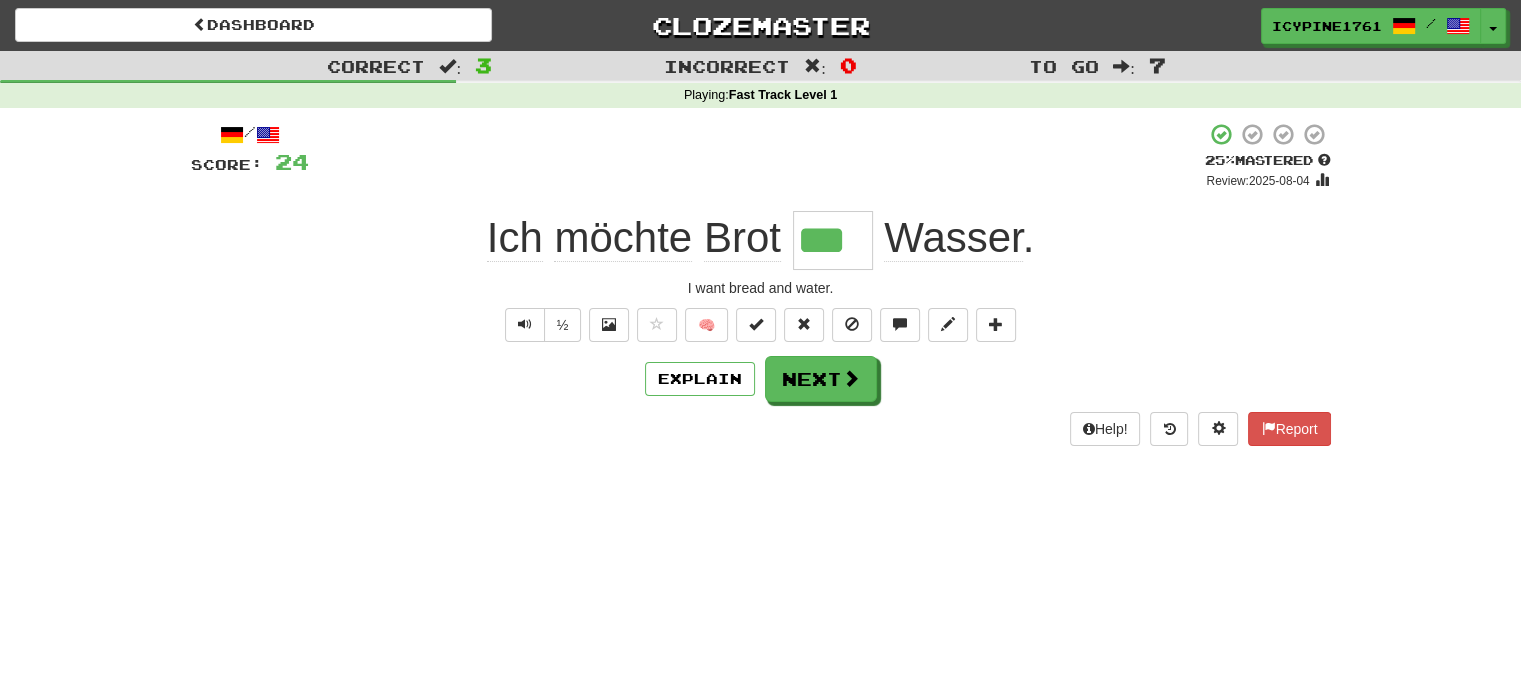 click on "× Explanation "Ich liebe Bücher." translates to "I love books." in English. Let's break down the sentence for someone learning German:
"Ich" means "I". This is the first-person singular pronoun in the nominative case. In German, pronouns are inflected based on the grammatical case they are in. In this sentence, "Ich" is the subject, so it is in the nominative case.
"liebe" is a verb meaning "love". In this sentence, it is conjugated in the first-person singular present tense, to match the subject "Ich". German verbs are conjugated depending on the person (first, second, or third) and the number (singular or plural) of the subject. The base form of this verb is "lieben".
So, the grammatical structure of "Ich liebe Bücher." is subject (Ich) + verb (liebe) + direct object in the accusative case (Bücher). This follows a standard German sentence structure of Subject - Verb - Object (SVO). In beta. Generated by ChatGPT. Like it? Hate it?  Let us know ! Close" at bounding box center (761, 284) 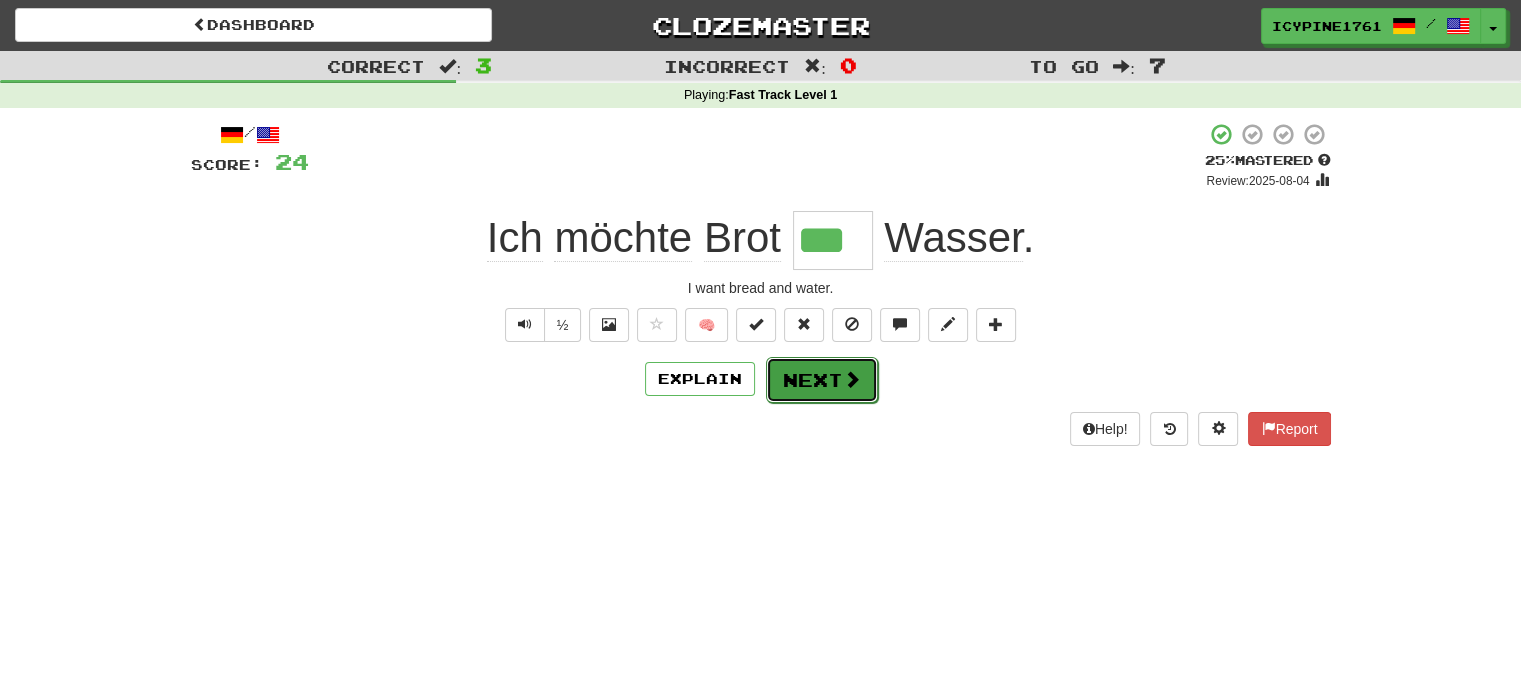 click on "Next" at bounding box center (822, 380) 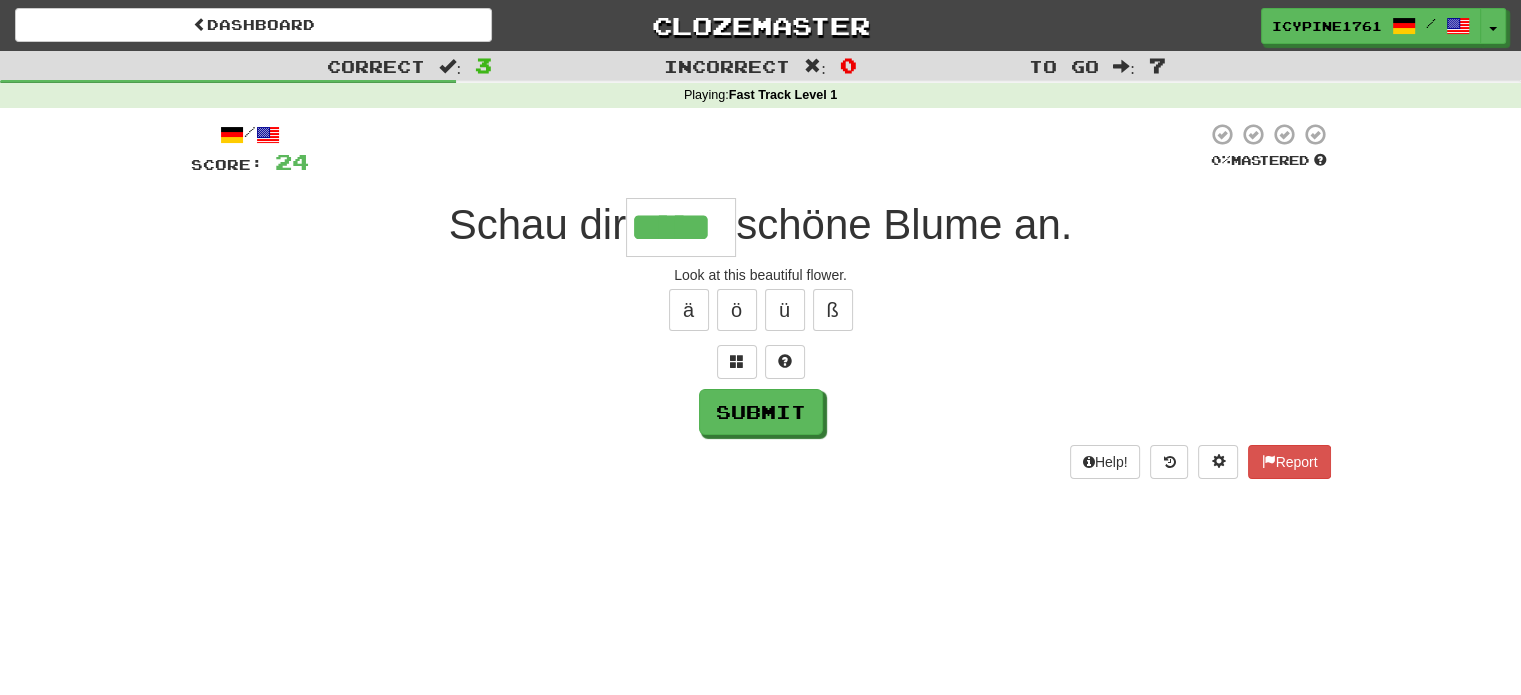 type on "*****" 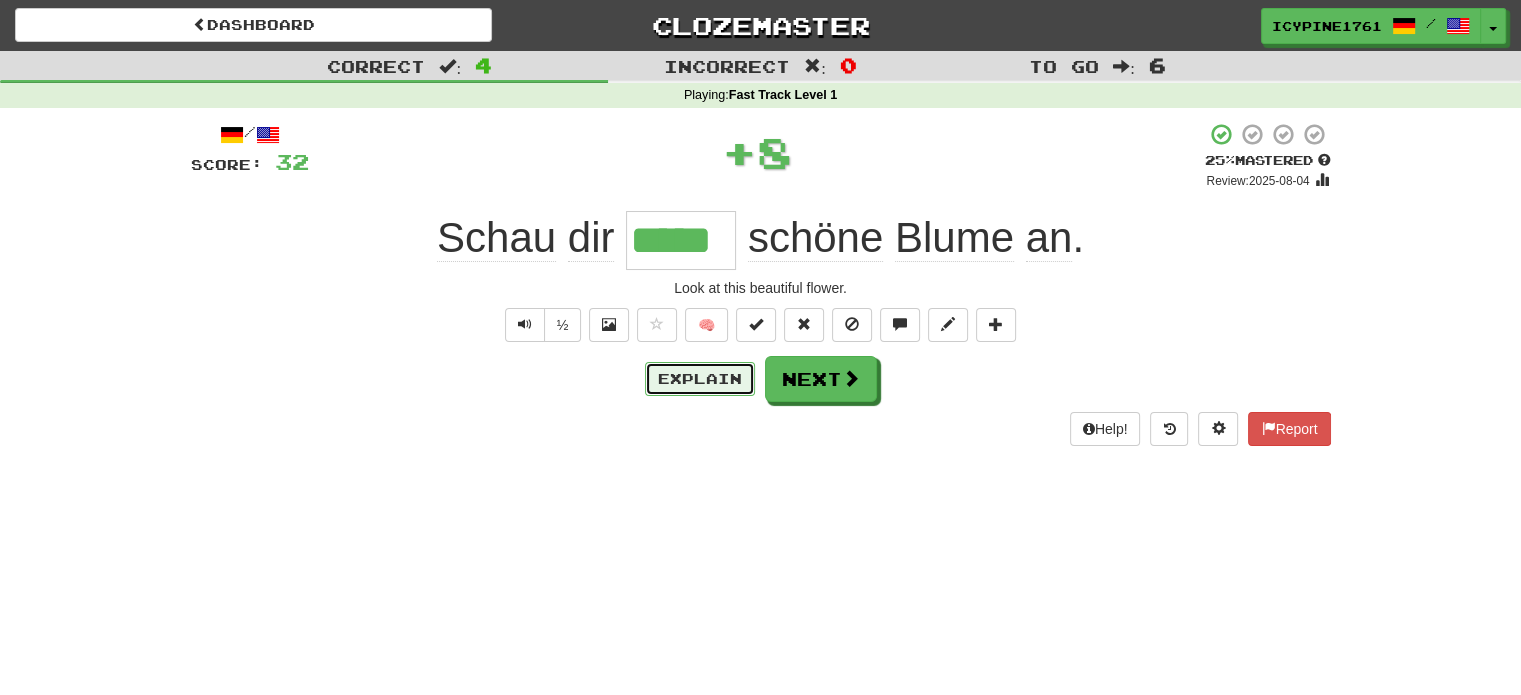 click on "Explain" at bounding box center [700, 379] 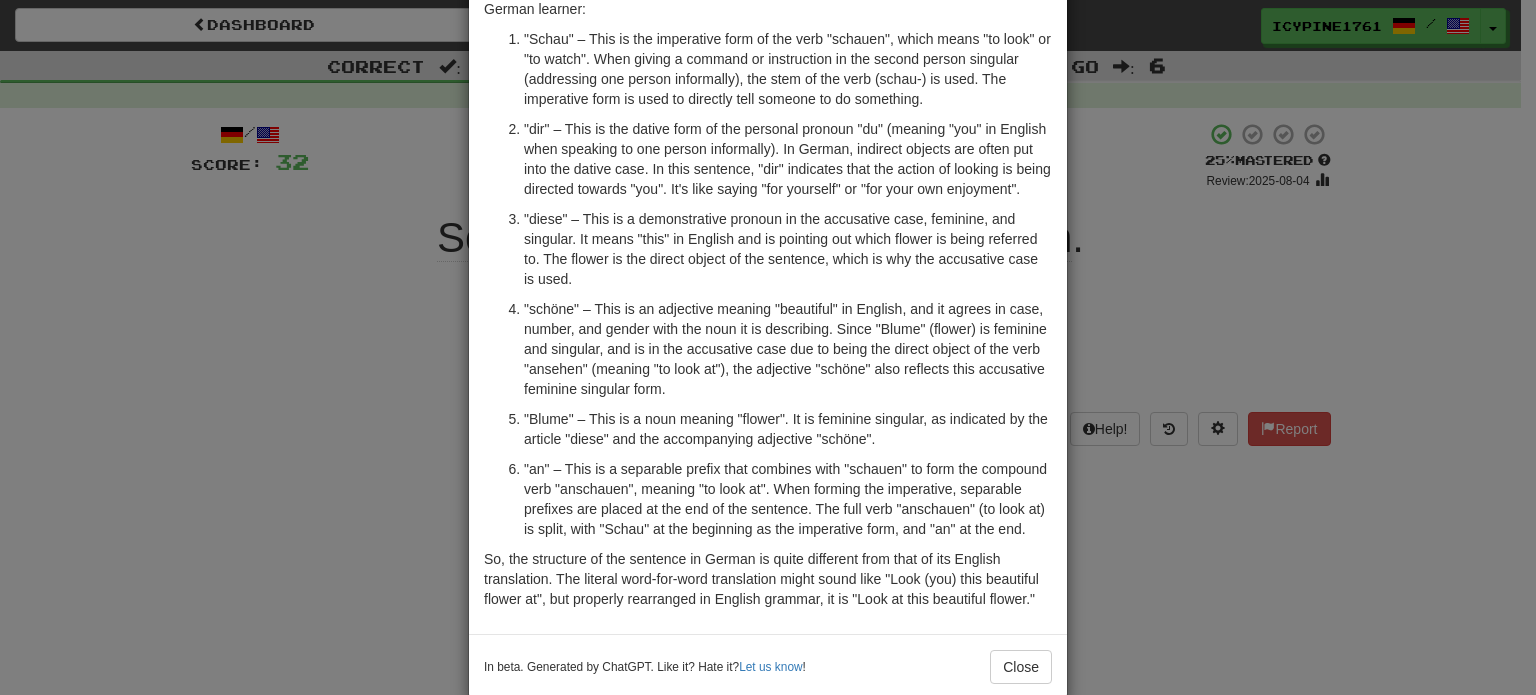 scroll, scrollTop: 172, scrollLeft: 0, axis: vertical 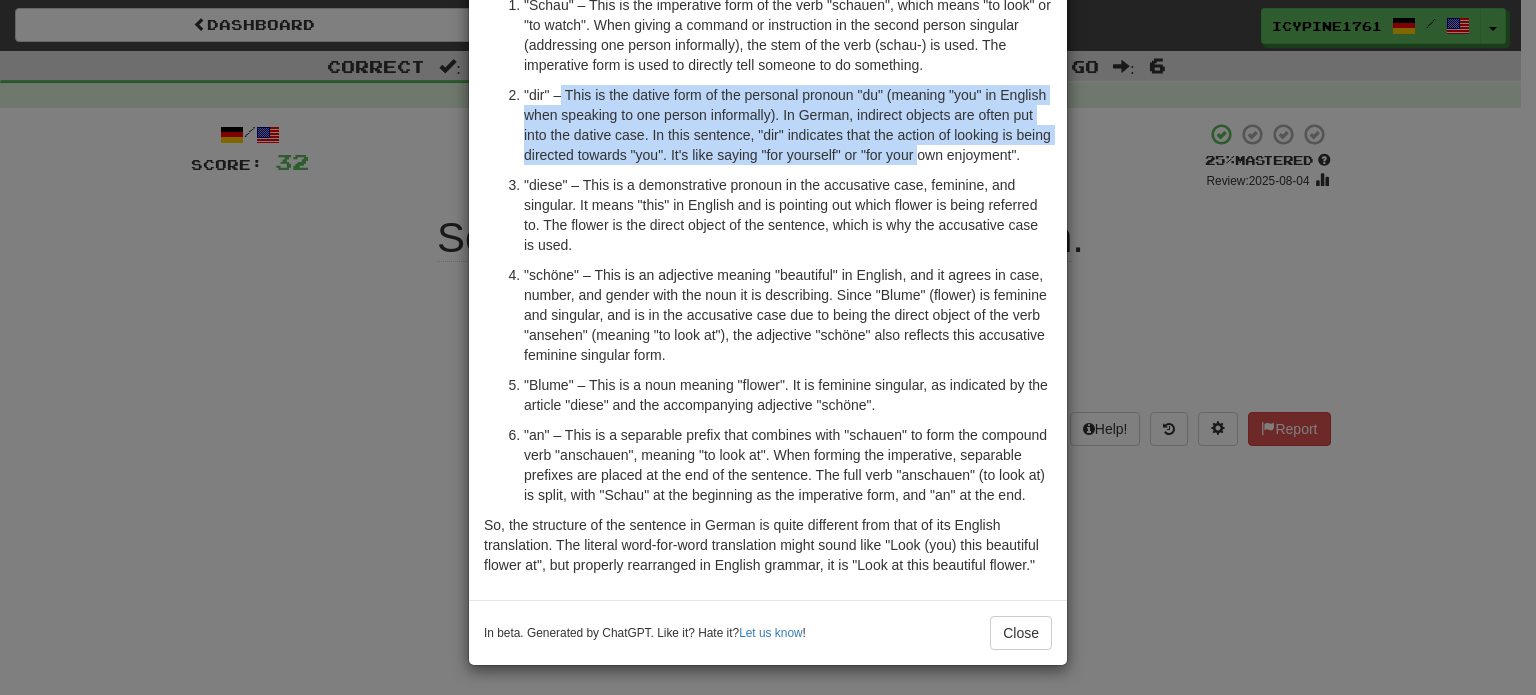 drag, startPoint x: 551, startPoint y: 85, endPoint x: 909, endPoint y: 149, distance: 363.6757 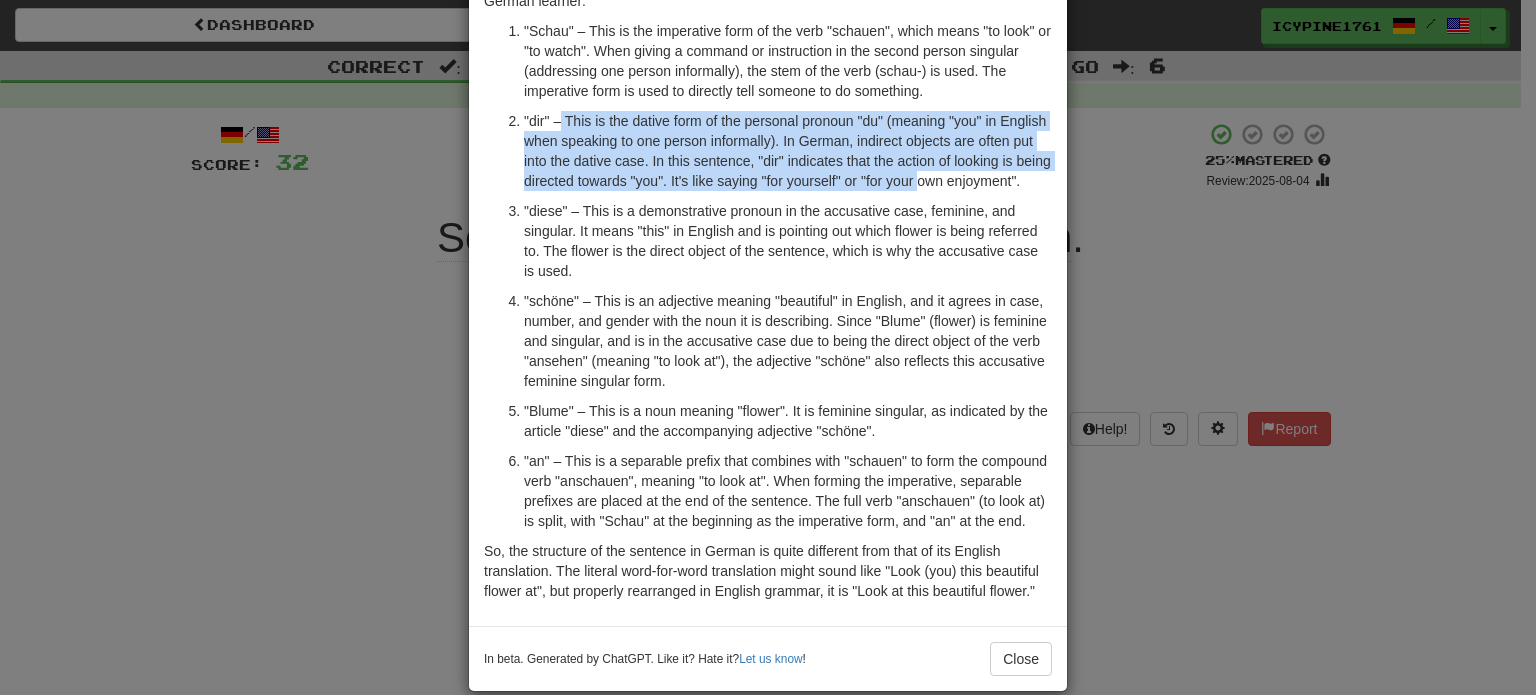 scroll, scrollTop: 172, scrollLeft: 0, axis: vertical 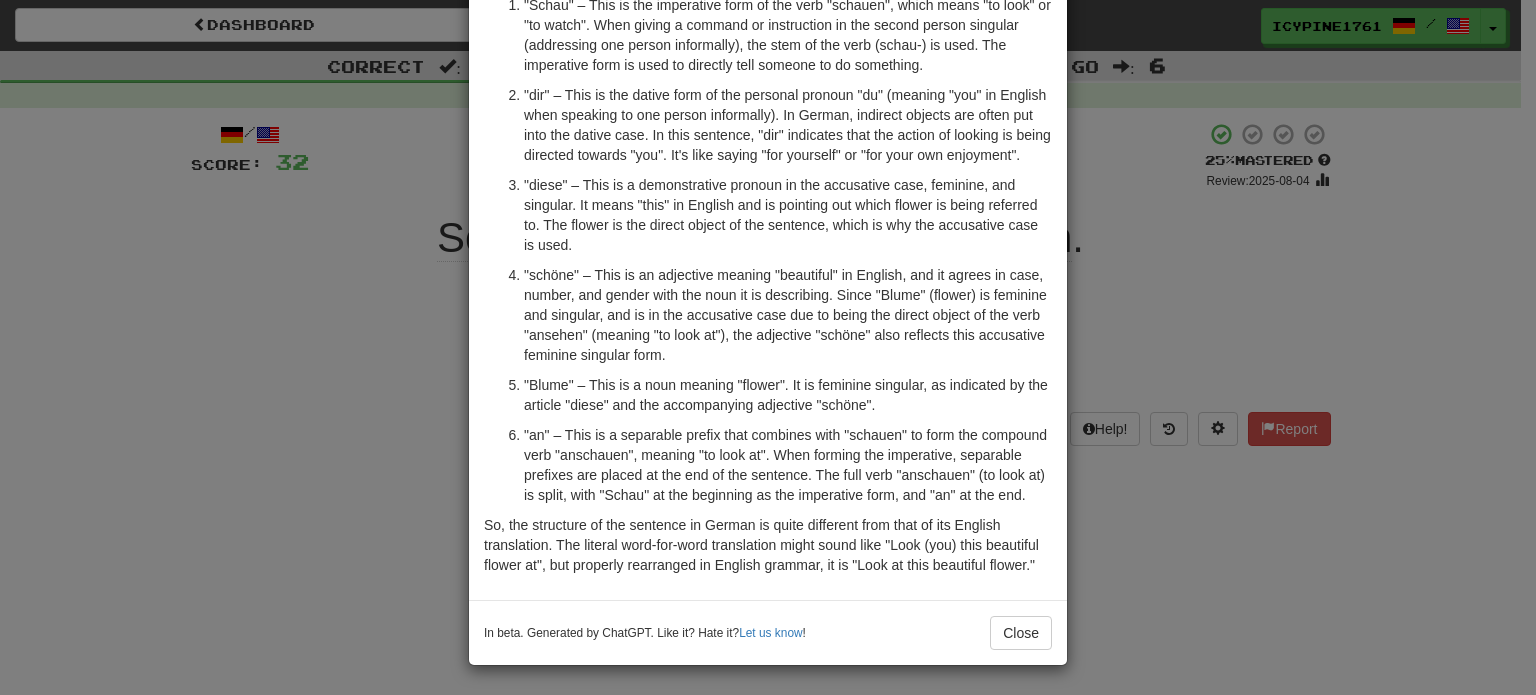 click on "× Explanation "Schau dir diese schöne Blume an." is a German sentence that translates to "Look at this beautiful flower." in English. Here's a breakdown of each element of the sentence for a German learner:
"Schau" – This is the imperative form of the verb "schauen", which means "to look" or "to watch". When giving a command or instruction in the second person singular (addressing one person informally), the stem of the verb (schau-) is used. The imperative form is used to directly tell someone to do something.
"dir" – This is the dative form of the personal pronoun "du" (meaning "you" in English when speaking to one person informally). In German, indirect objects are often put into the dative case. In this sentence, "dir" indicates that the action of looking is being directed towards "you". It's like saying "for yourself" or "for your own enjoyment".
In beta. Generated by ChatGPT. Like it? Hate it?  Let us know ! Close" at bounding box center (768, 347) 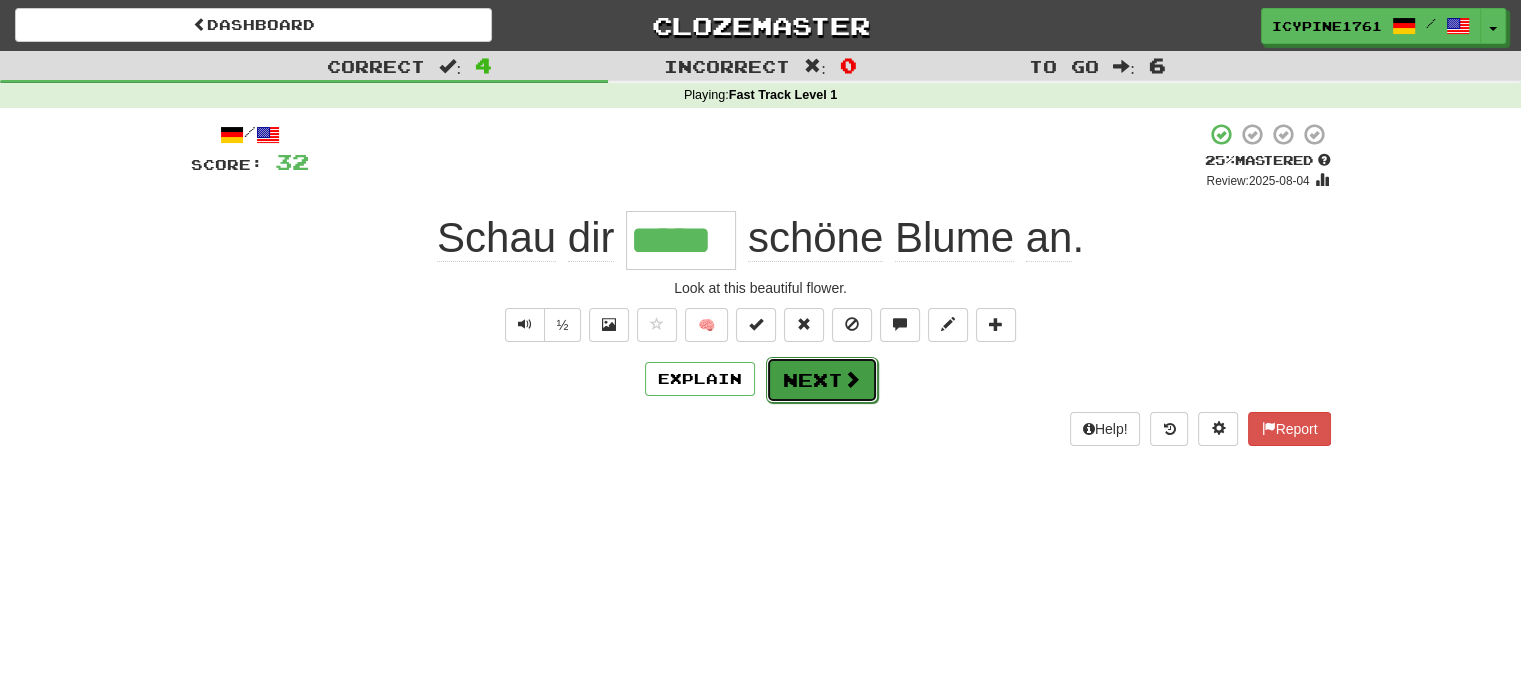 click on "Next" at bounding box center [822, 380] 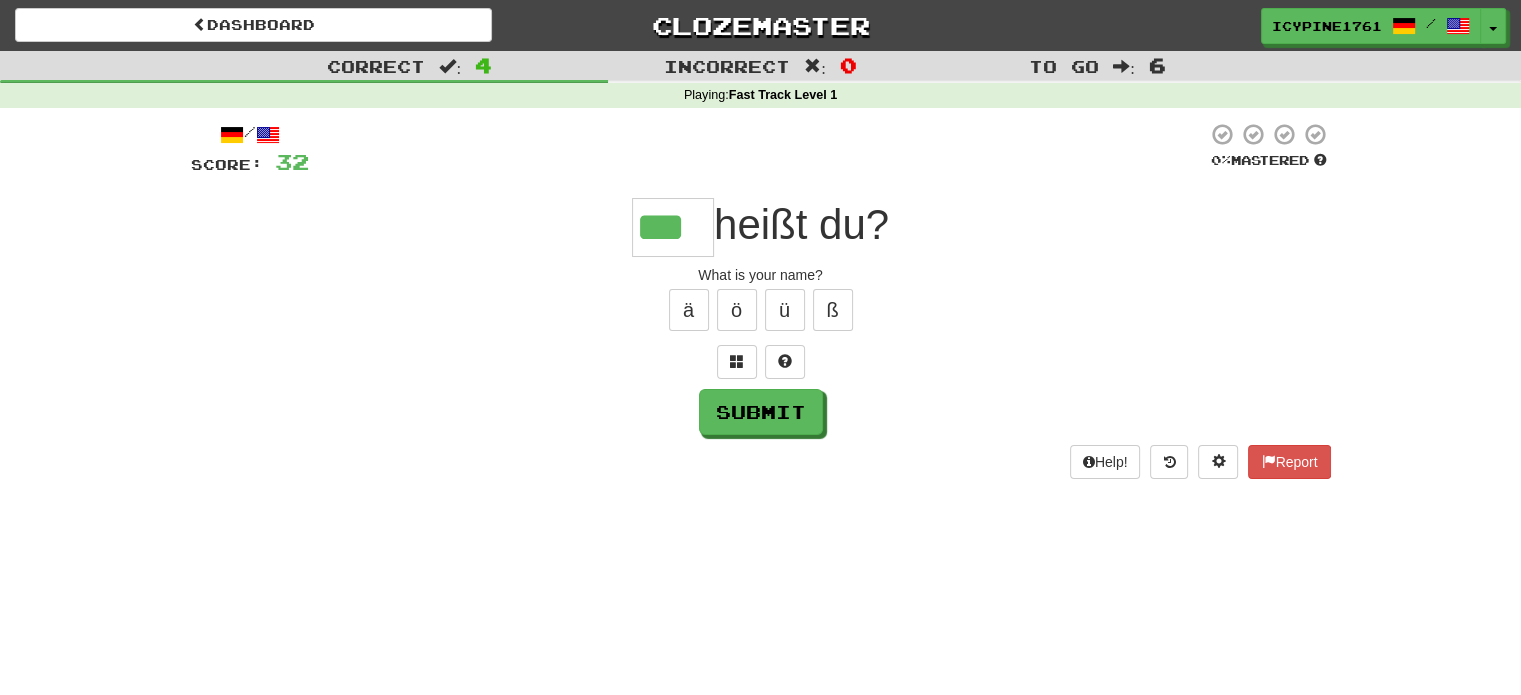 type on "***" 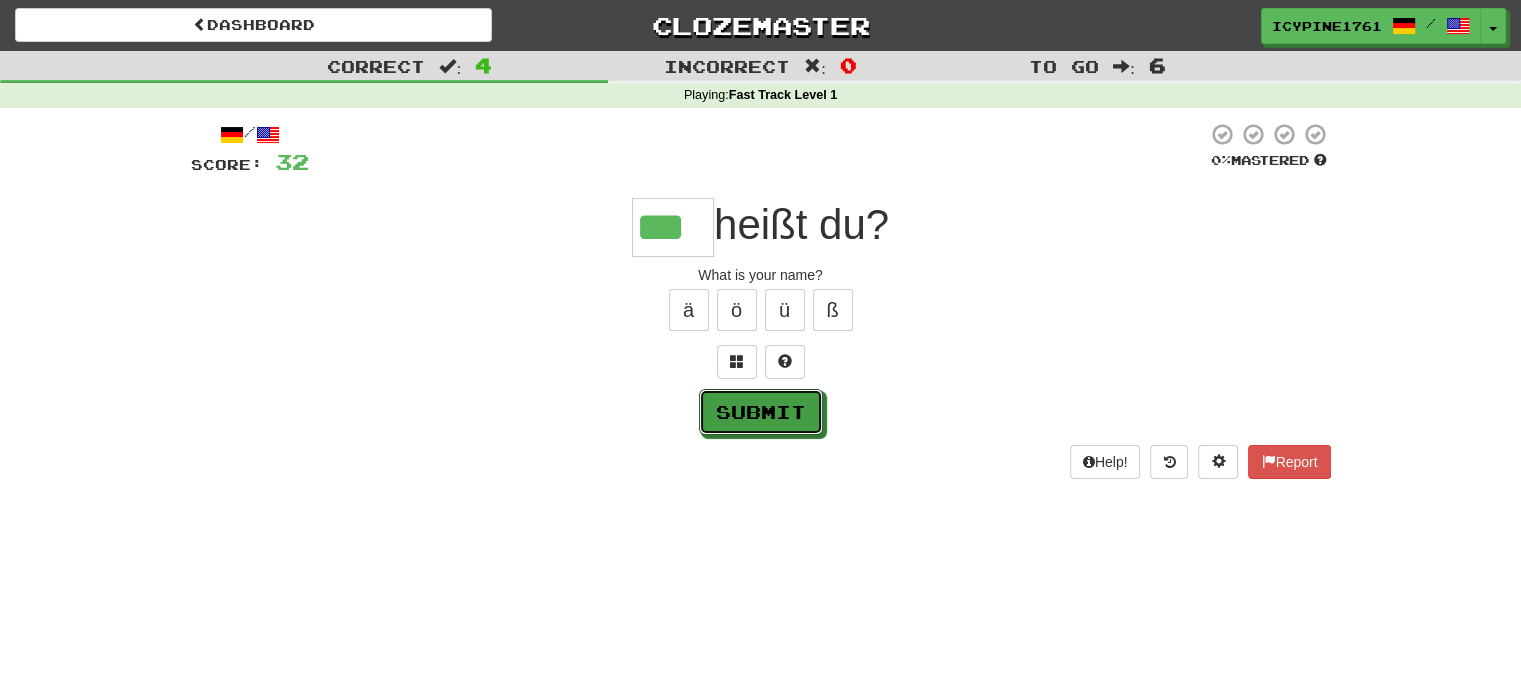 drag, startPoint x: 729, startPoint y: 430, endPoint x: 754, endPoint y: 427, distance: 25.179358 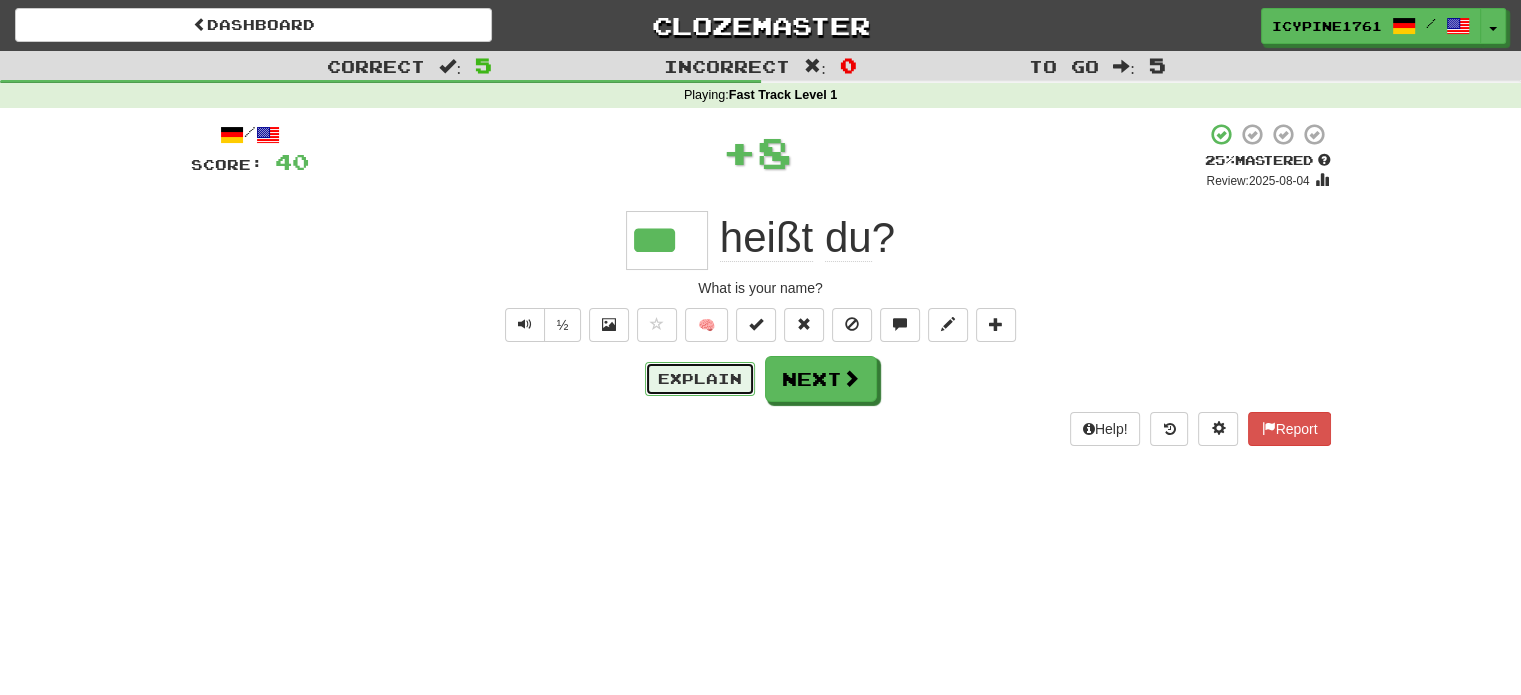 click on "Explain" at bounding box center (700, 379) 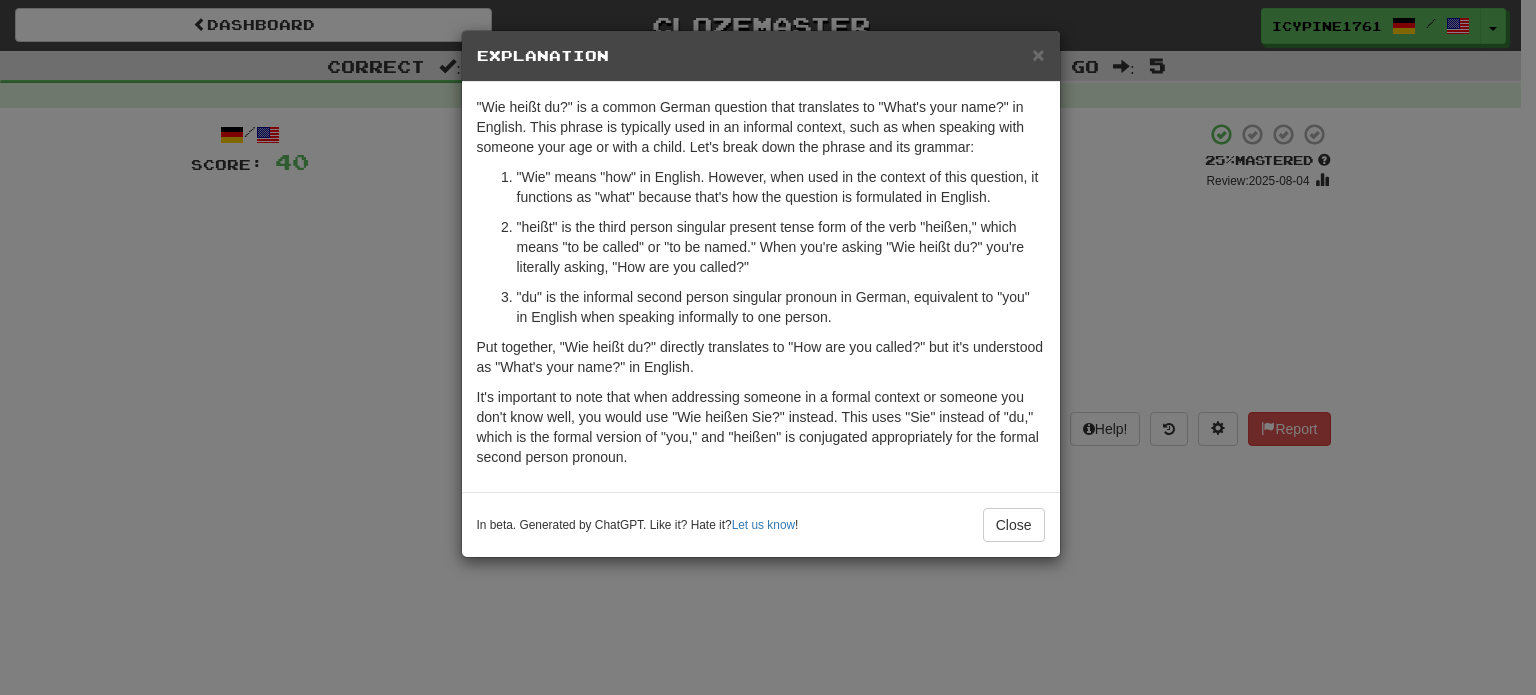 click on "× Explanation "Wie heißt du?" is a common German question that translates to "What's your name?" in English. This phrase is typically used in an informal context, such as when speaking with someone your age or with a child. Let's break down the phrase and its grammar:
"Wie" means "how" in English. However, when used in the context of this question, it functions as "what" because that's how the question is formulated in English.
"heißt" is the third person singular present tense form of the verb "heißen," which means "to be called" or "to be named." When you're asking "Wie heißt du?" you're literally asking, "How are you called?"
"du" is the informal second person singular pronoun in German, equivalent to "you" in English when speaking informally to one person.
Put together, "Wie heißt du?" directly translates to "How are you called?" but it's understood as "What's your name?" in English.
In beta. Generated by ChatGPT. Like it? Hate it?  Let us know ! Close" at bounding box center (768, 347) 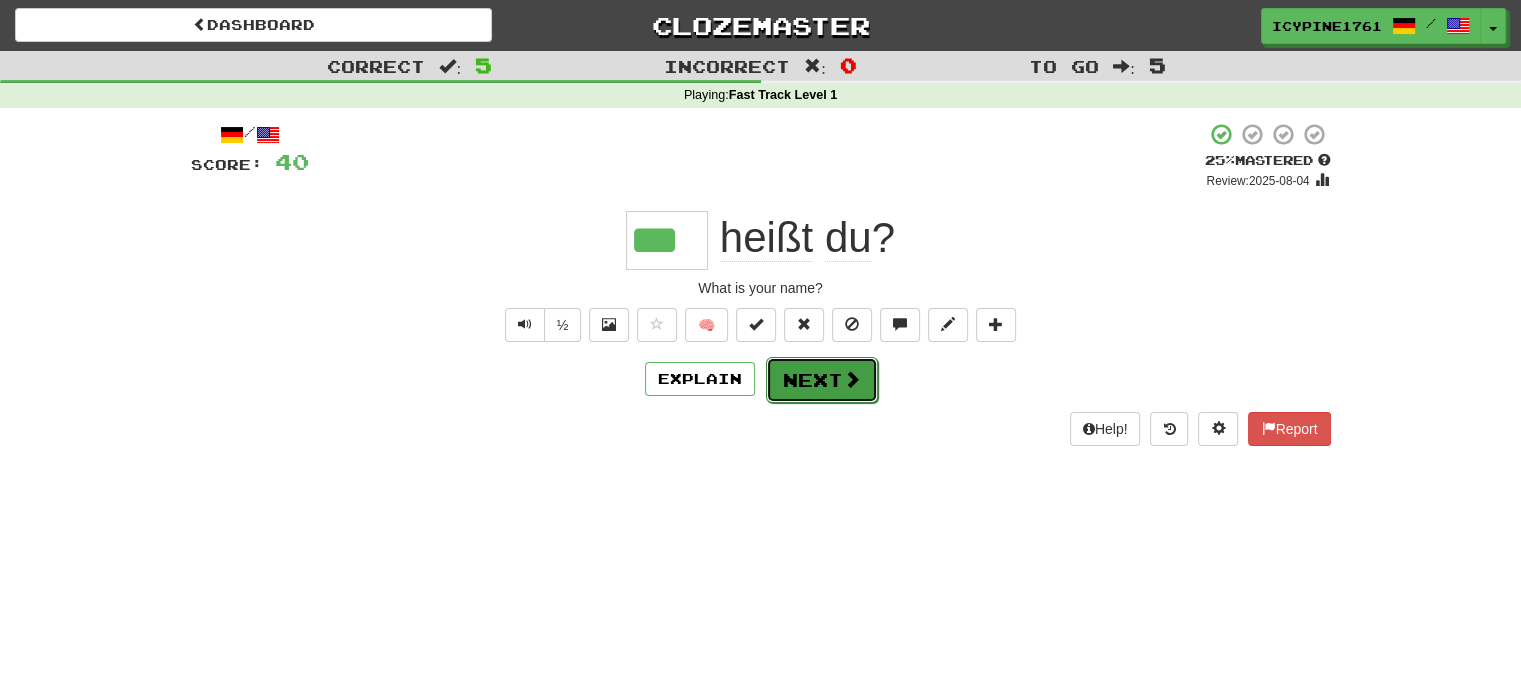 click on "Next" at bounding box center [822, 380] 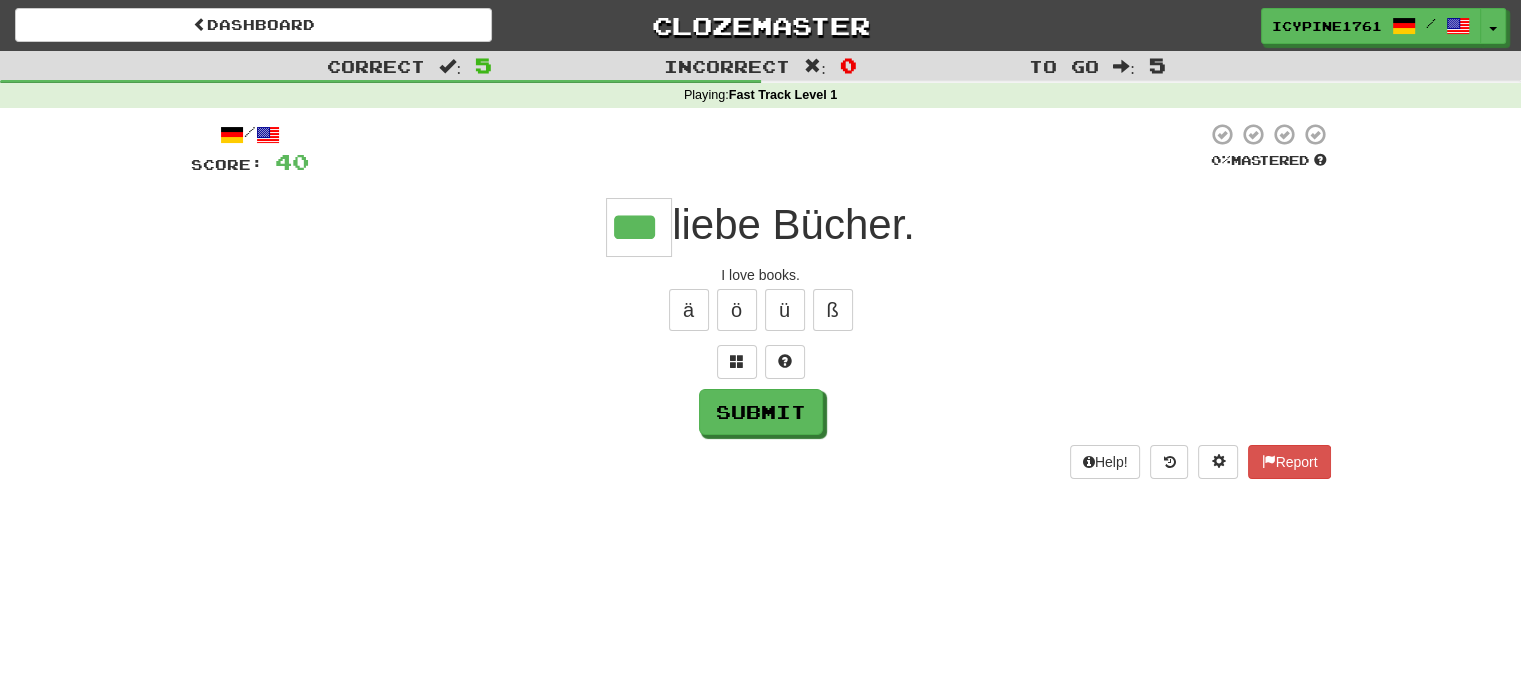 type on "***" 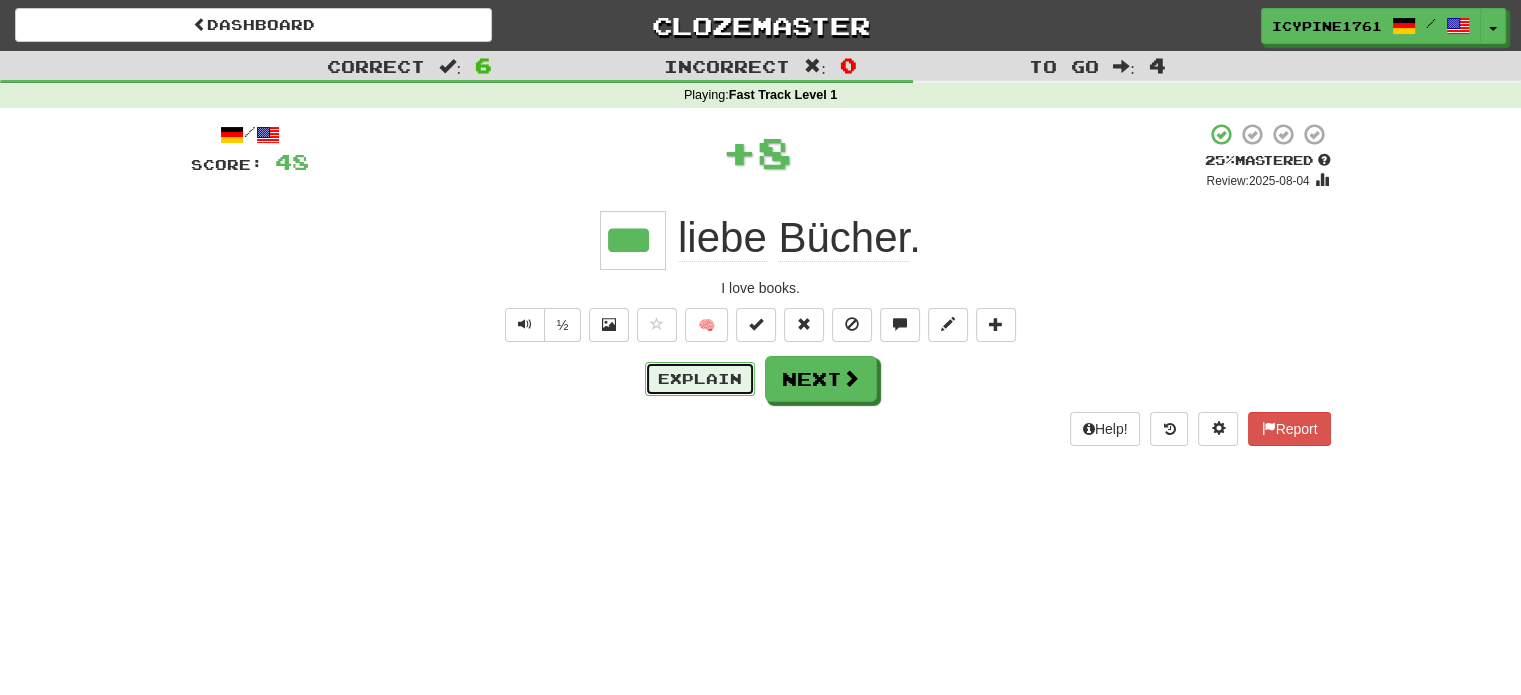 click on "Explain" at bounding box center (700, 379) 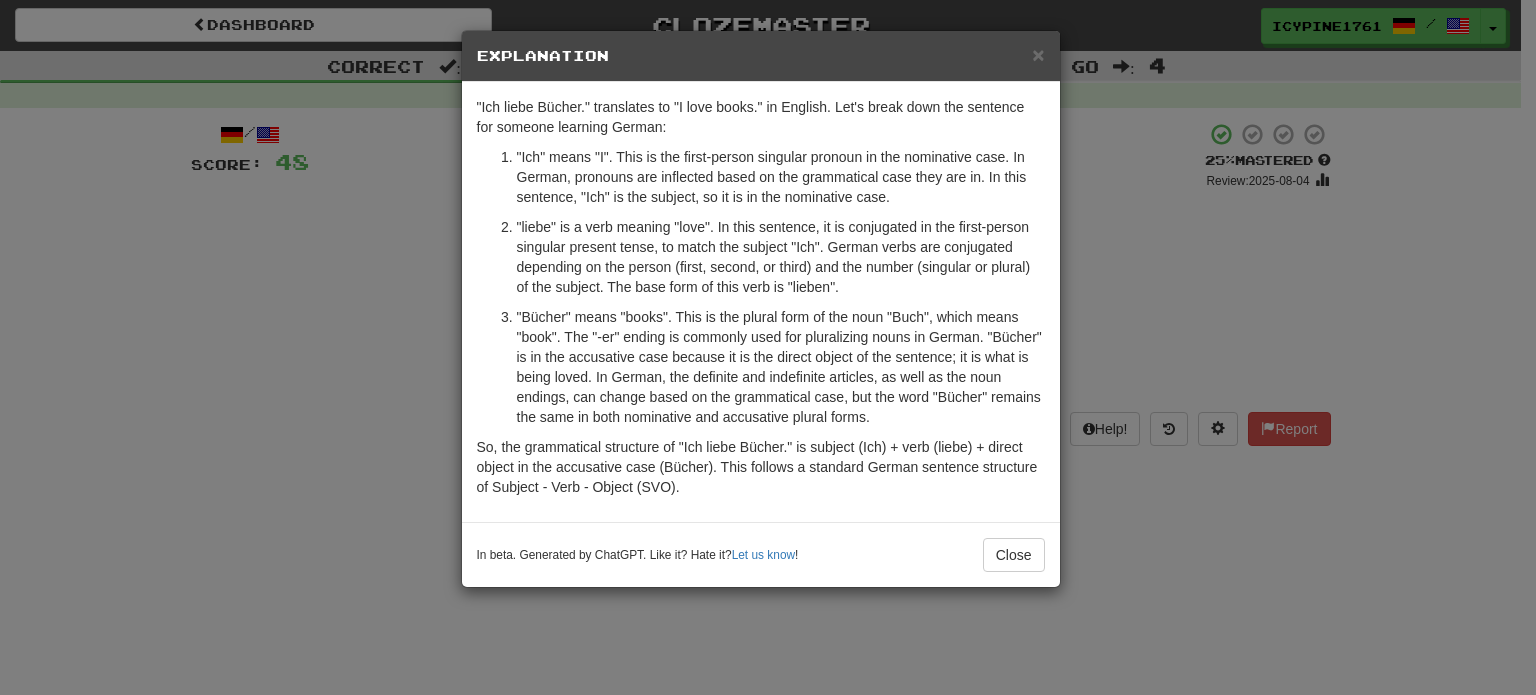 click on "× Explanation "Ich liebe Bücher." translates to "I love books." in English. Let's break down the sentence for someone learning German:
"Ich" means "I". This is the first-person singular pronoun in the nominative case. In German, pronouns are inflected based on the grammatical case they are in. In this sentence, "Ich" is the subject, so it is in the nominative case.
"liebe" is a verb meaning "love". In this sentence, it is conjugated in the first-person singular present tense, to match the subject "Ich". German verbs are conjugated depending on the person (first, second, or third) and the number (singular or plural) of the subject. The base form of this verb is "lieben".
So, the grammatical structure of "Ich liebe Bücher." is subject (Ich) + verb (liebe) + direct object in the accusative case (Bücher). This follows a standard German sentence structure of Subject - Verb - Object (SVO). In beta. Generated by ChatGPT. Like it? Hate it?  Let us know ! Close" at bounding box center [768, 347] 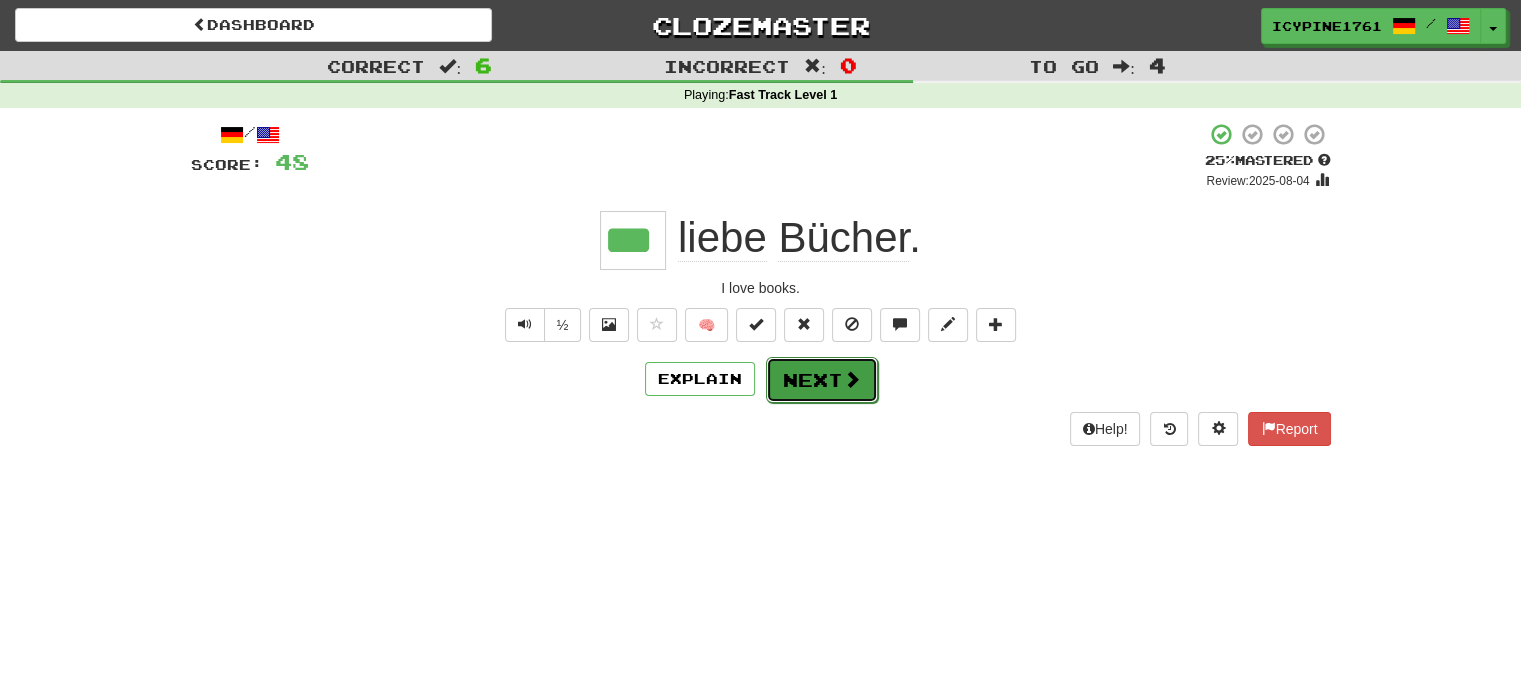 click at bounding box center [852, 379] 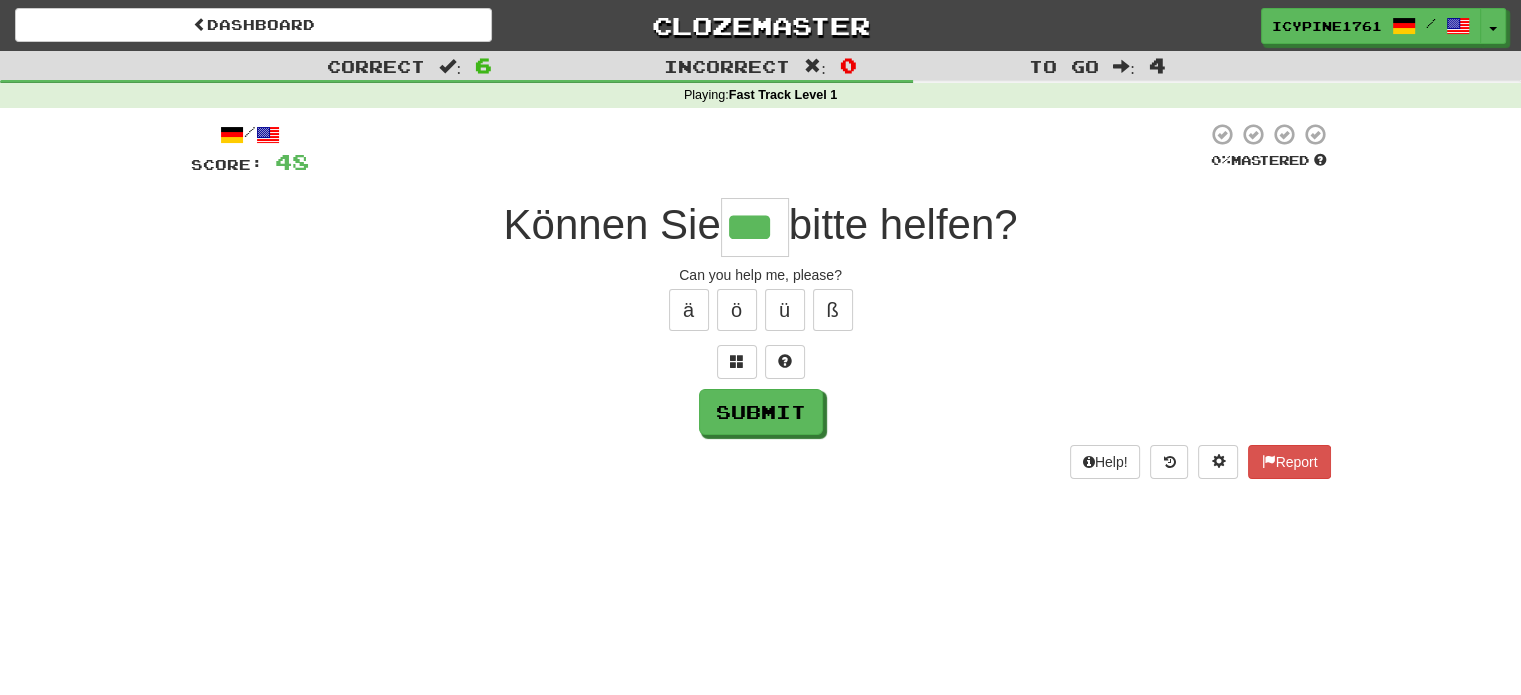 type on "***" 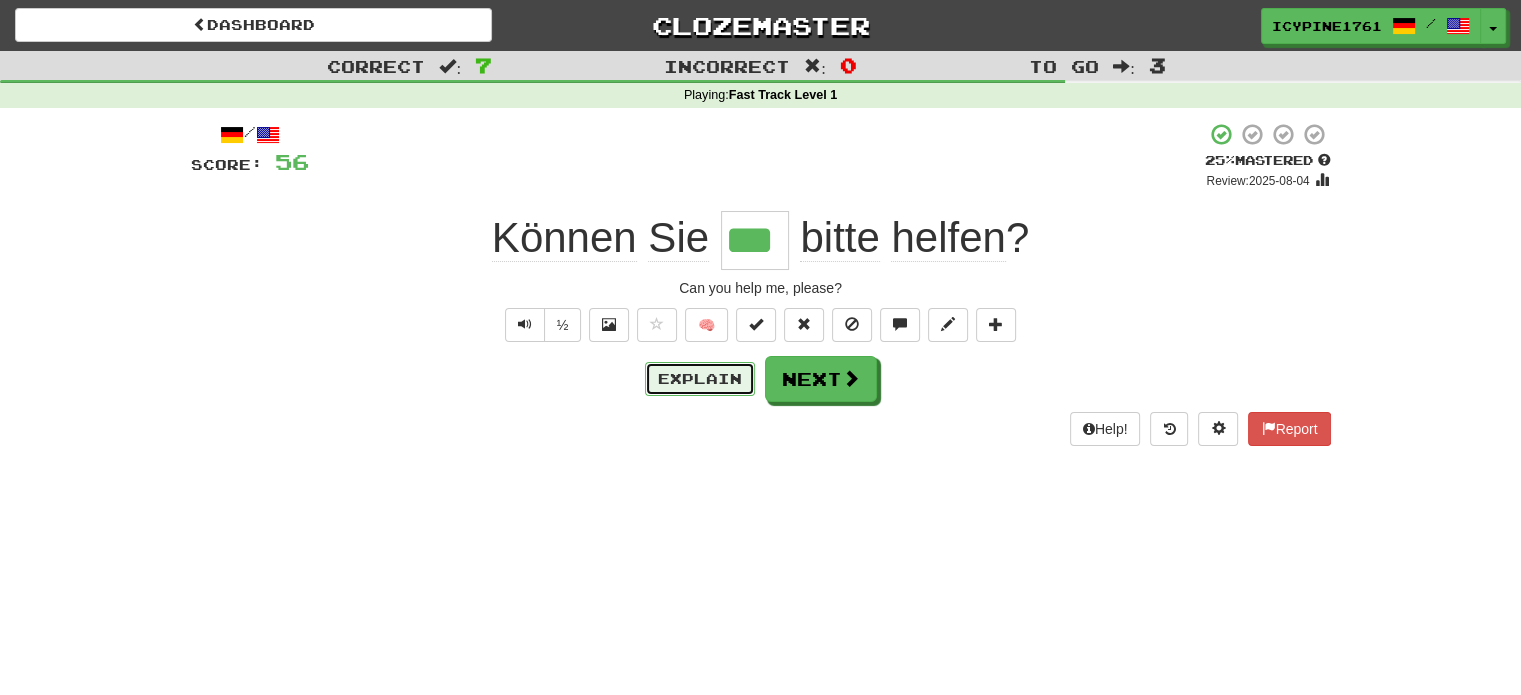 click on "Explain" at bounding box center (700, 379) 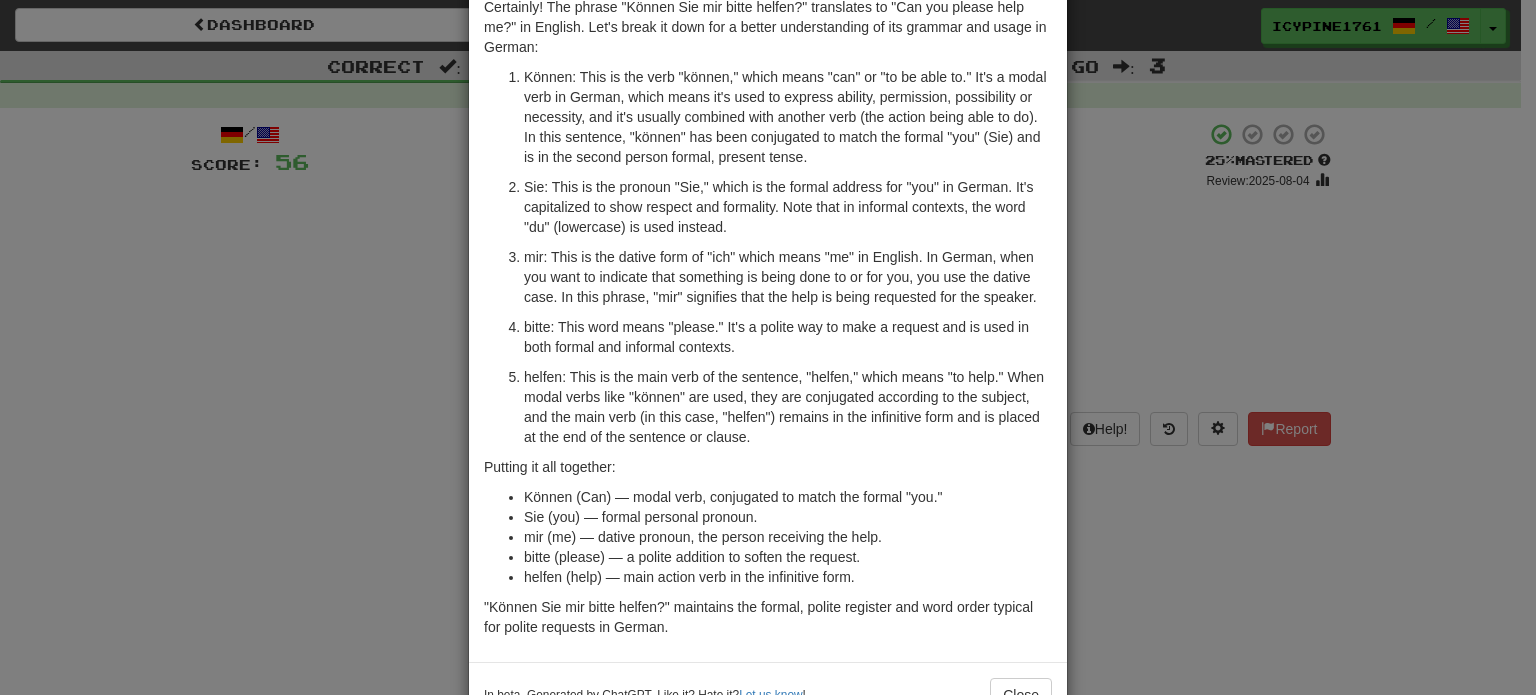 scroll, scrollTop: 161, scrollLeft: 0, axis: vertical 